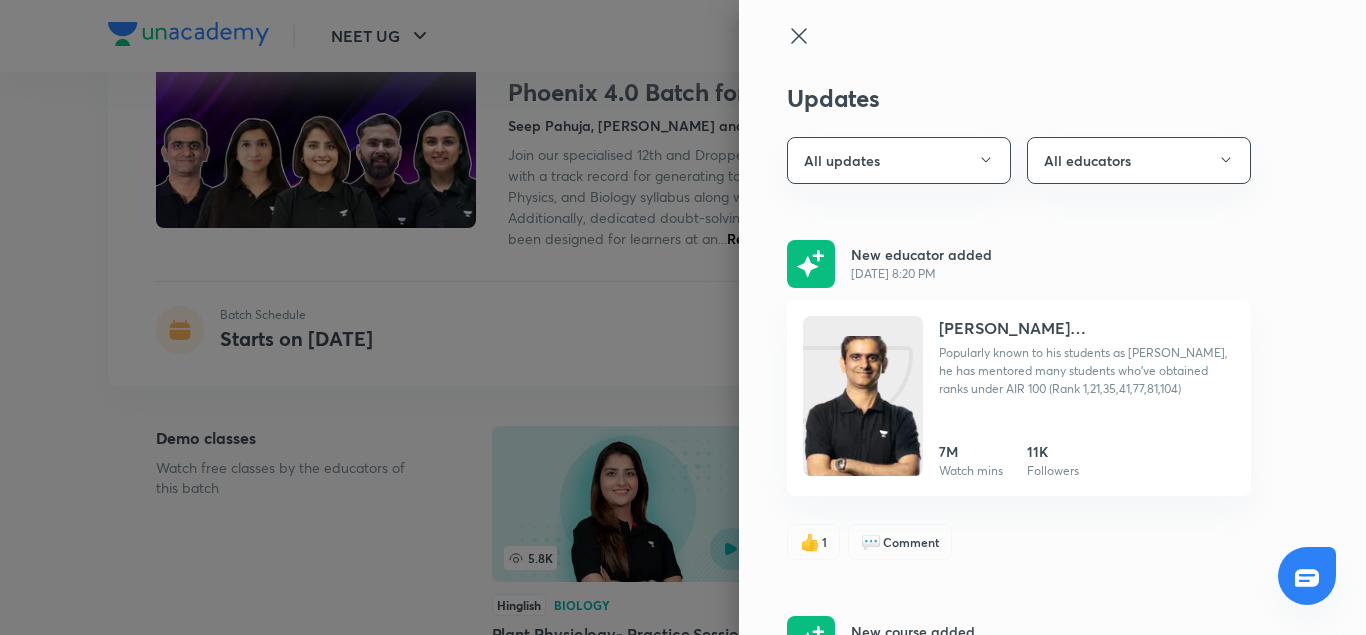 scroll, scrollTop: 160, scrollLeft: 0, axis: vertical 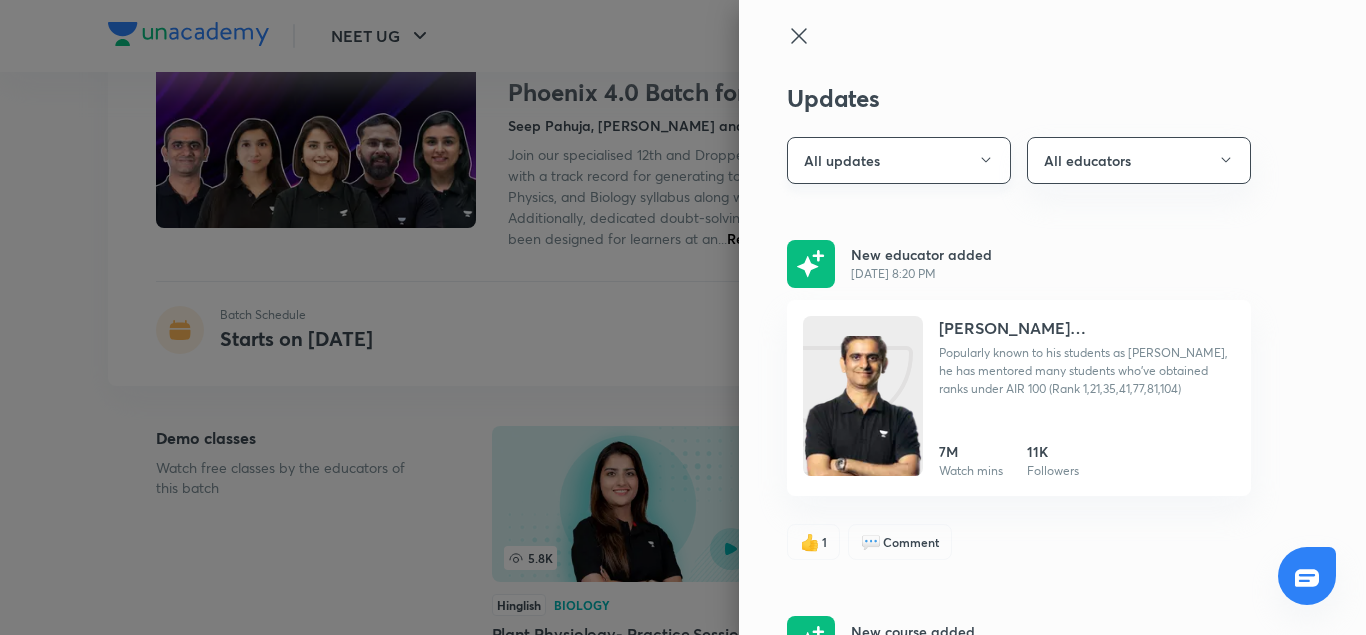 click on "All updates" at bounding box center (899, 160) 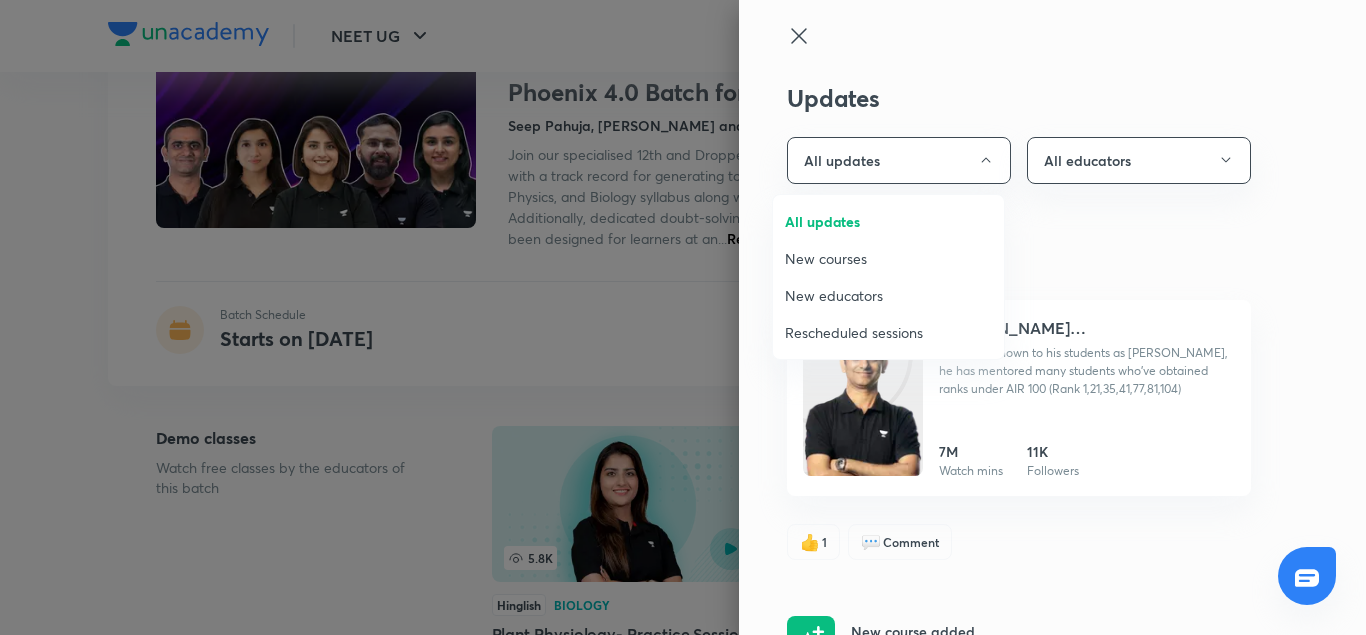 click at bounding box center [683, 317] 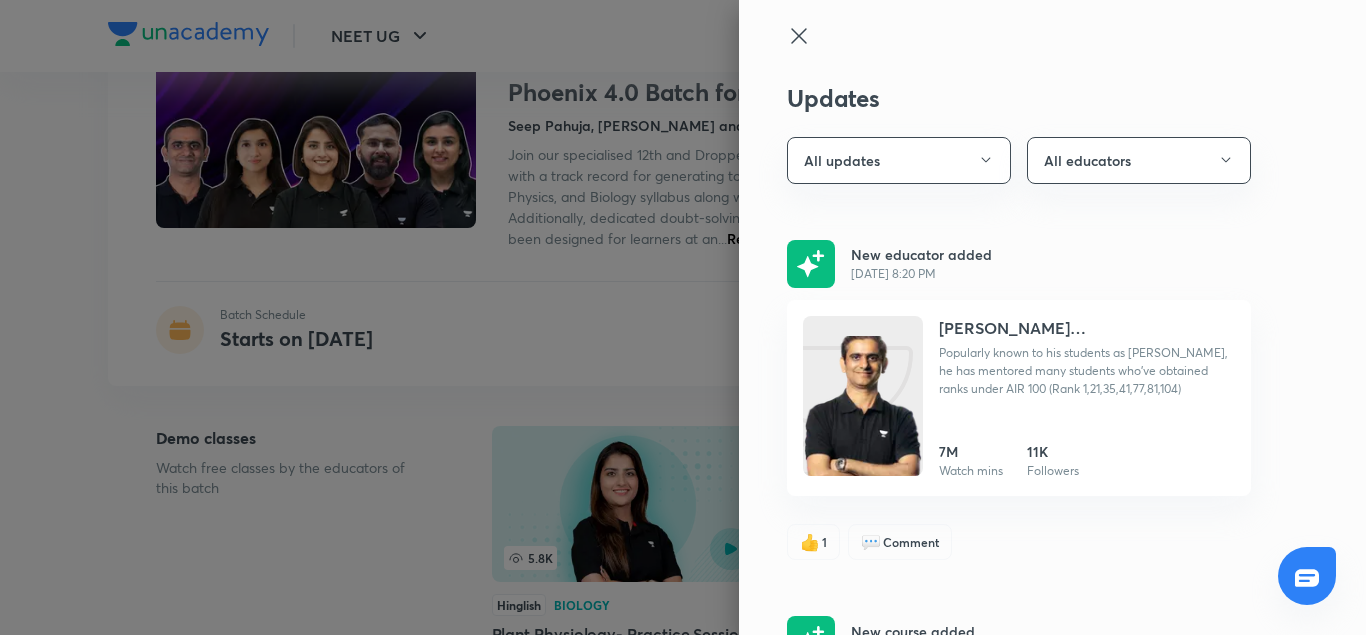 click 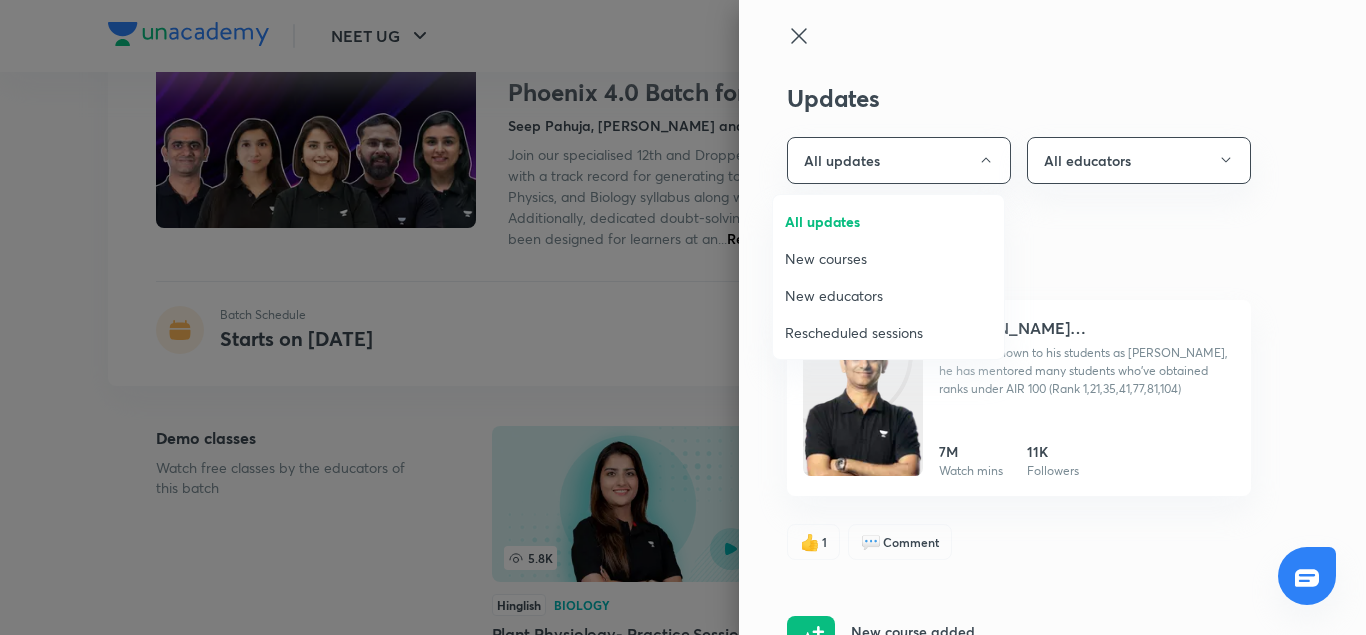 click on "New courses" at bounding box center (888, 258) 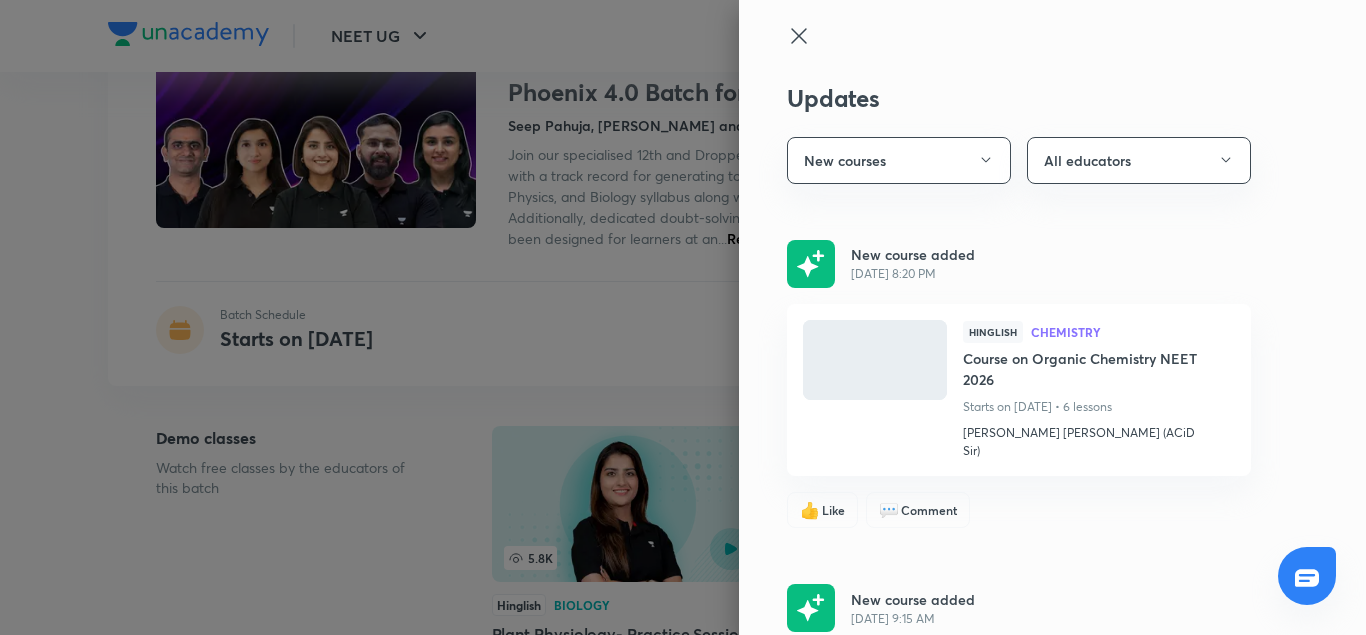 type 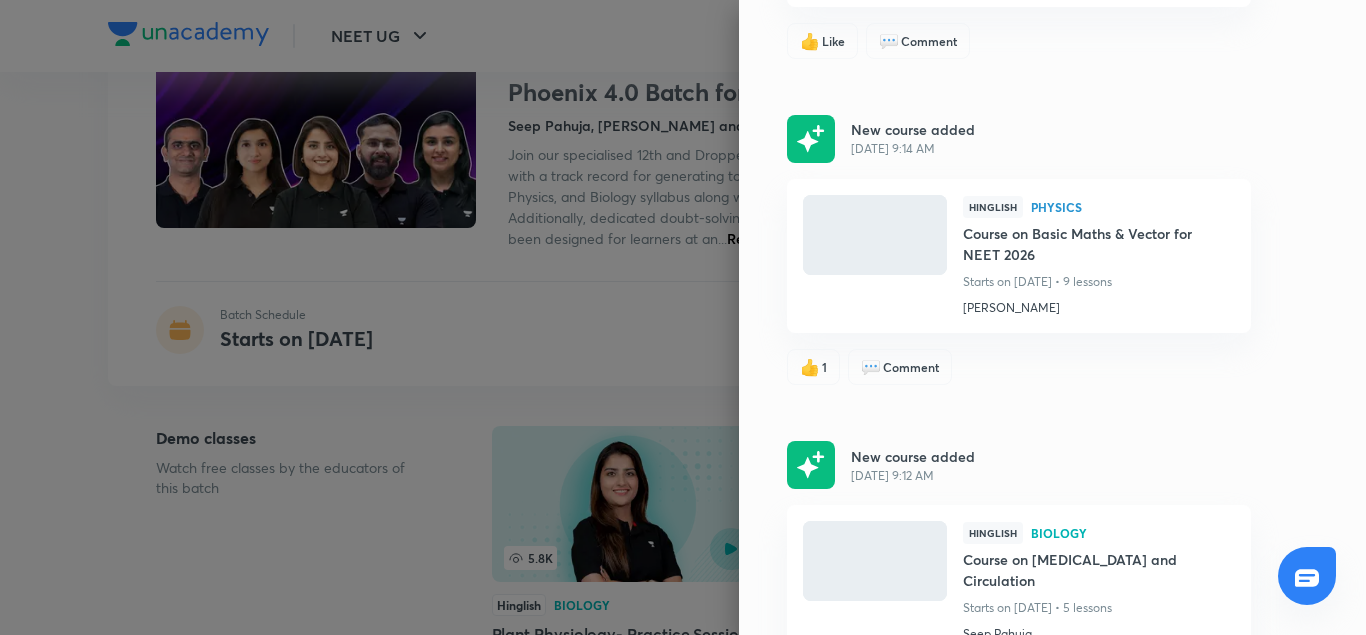 scroll, scrollTop: 1040, scrollLeft: 0, axis: vertical 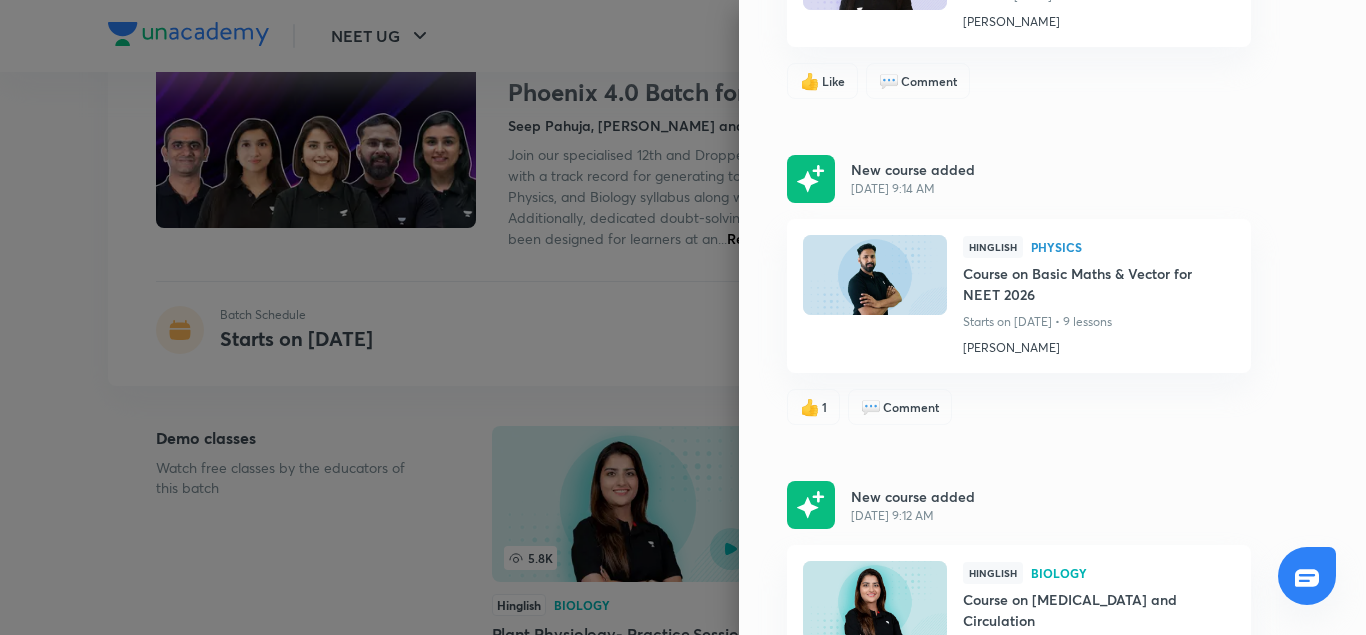 click on "Updates New courses All educators New course added [DATE] 8:20 PM Hinglish Chemistry Course on Organic Chemistry NEET 2026 Starts on [DATE] • 6 lessons [PERSON_NAME] [PERSON_NAME] (ACiD Sir) 👍 Like 💬 Comment New course added [DATE] 9:15 AM Hinglish Chemistry Chemical Bonding Starts on [DATE] • 7 lessons [PERSON_NAME] 👍 Like 💬 Comment New course added [DATE] 9:15 AM Hinglish Chemistry Chemical Equilibrium Starts on [DATE] • 6 lessons [PERSON_NAME] 👍 Like 💬 Comment New course added [DATE] 9:14 AM Hinglish Physics Course on Basic Maths & Vector for NEET 2026 Starts on [DATE] • 9 lessons [PERSON_NAME] 👍 1 💬 Comment New course added [DATE] 9:12 AM Hinglish Biology Course on [MEDICAL_DATA] and Circulation Starts on [DATE] • 5 lessons Seep Pahuja 👍 1 💬 Comment New course added [DATE] 6:31 PM Hinglish Biology Course on Cockroach - Structural organisation in animals Seep Pahuja 👍 5 💬 1 New course added [DATE] 4:57 PM Hinglish Chemistry 👍" at bounding box center (1052, 317) 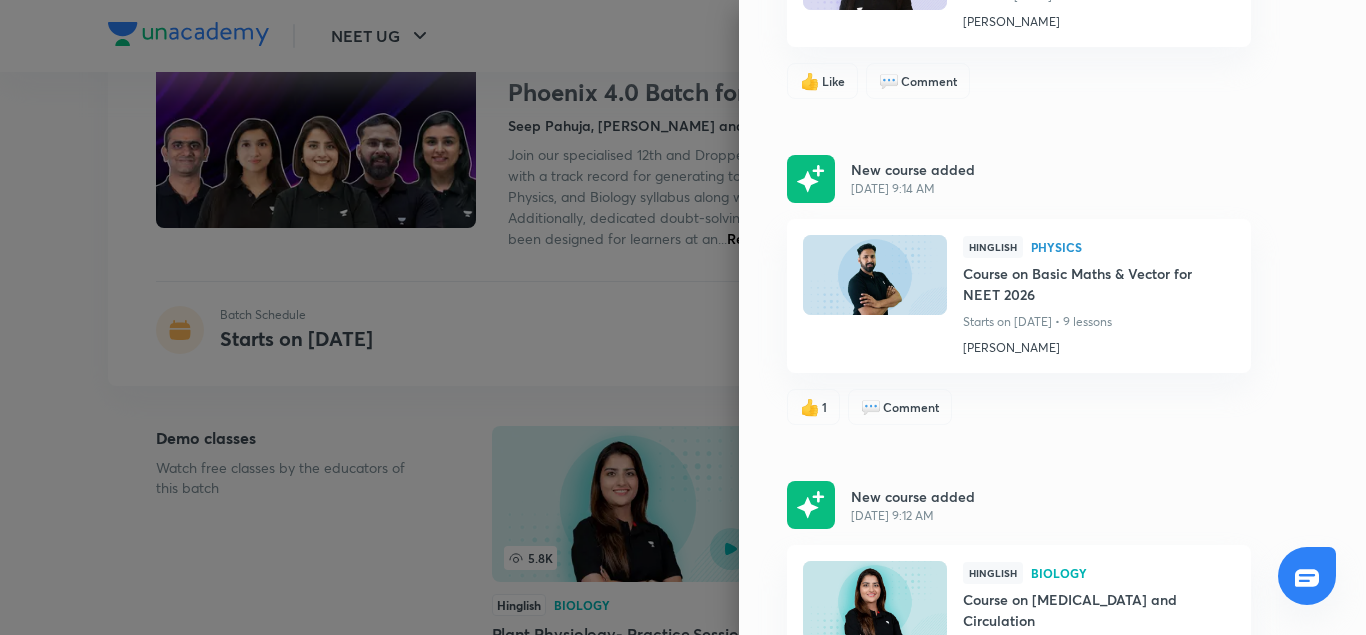 click on "Comment" at bounding box center [911, 407] 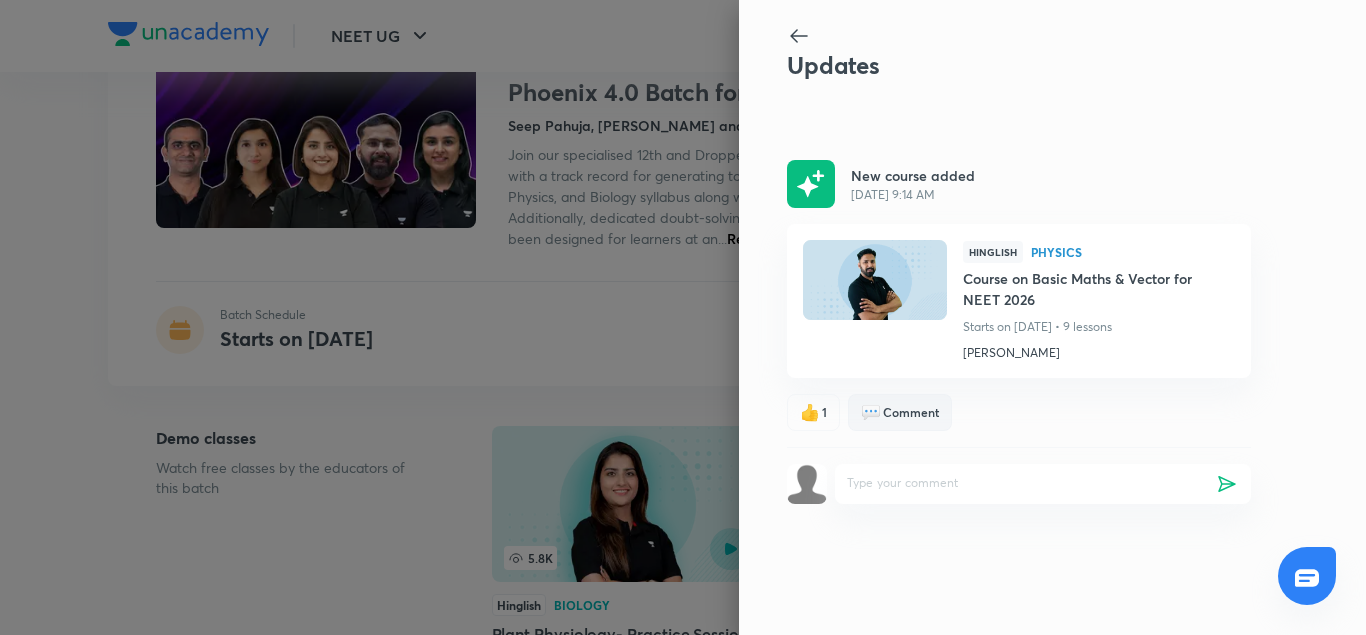 scroll, scrollTop: 0, scrollLeft: 0, axis: both 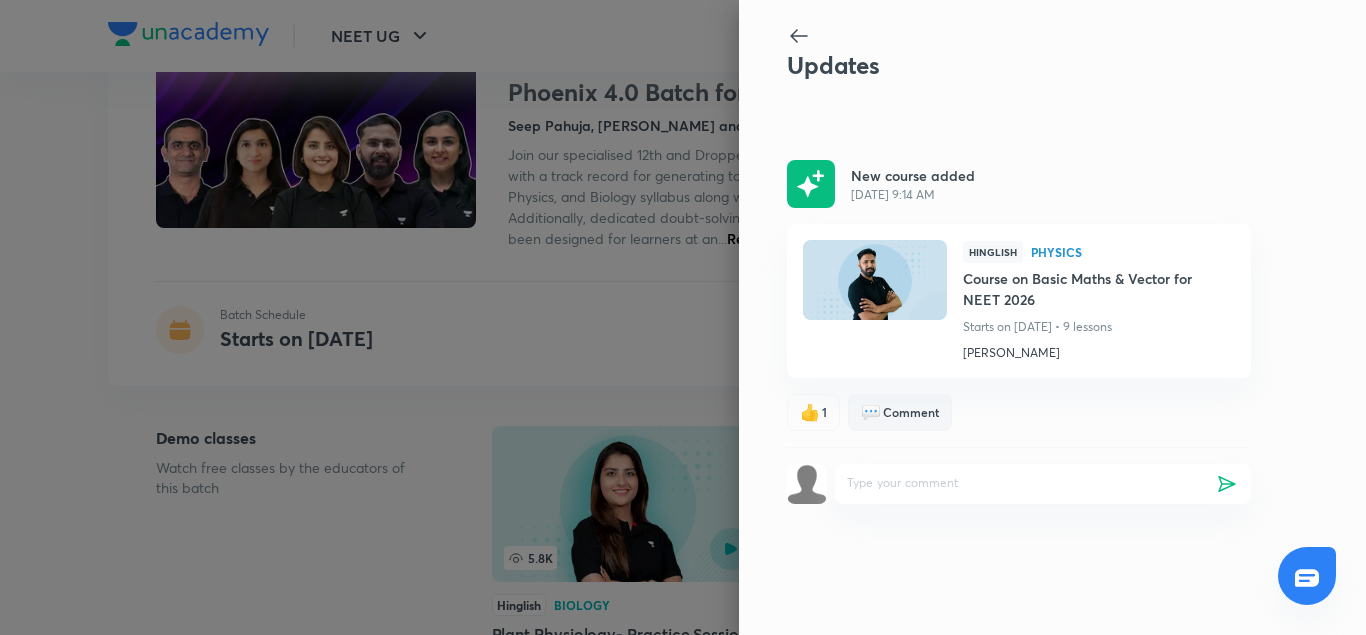 click on "Updates New course added [DATE] 9:14 AM Hinglish Physics Course on Basic Maths & Vector for NEET 2026 Starts on [DATE] • 9 lessons [PERSON_NAME] 👍 1 💬 Comment" at bounding box center [1052, 317] 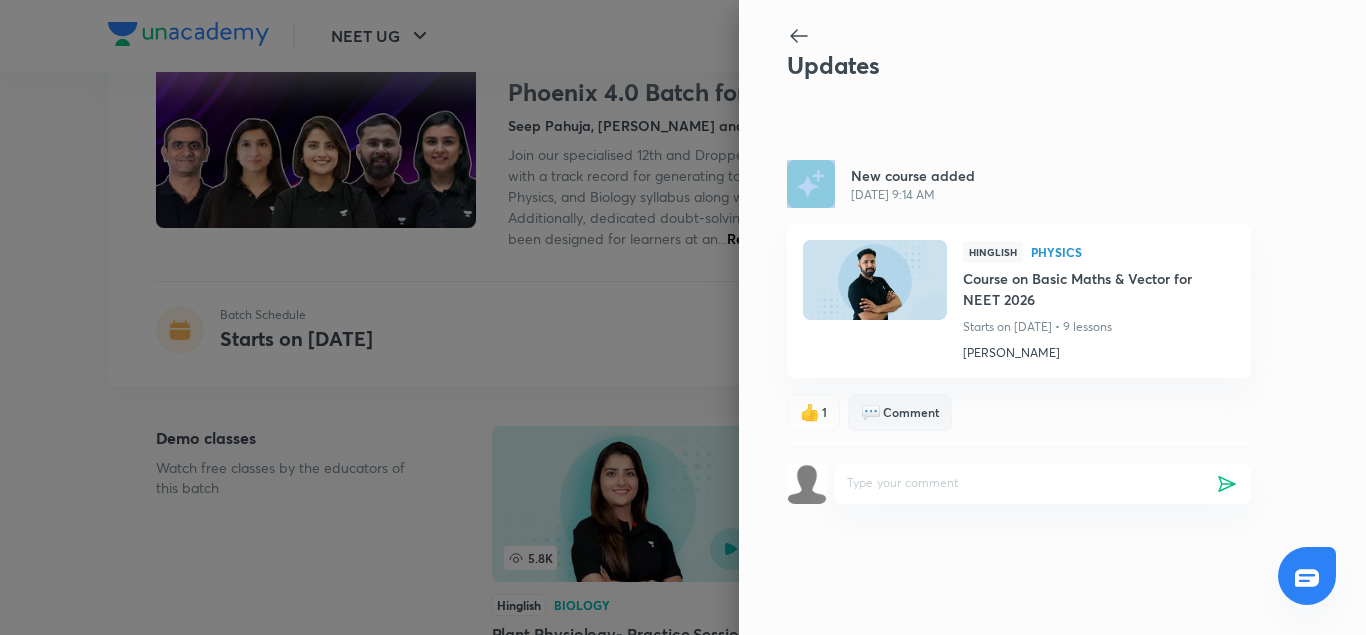 click on "Updates New course added [DATE] 9:14 AM Hinglish Physics Course on Basic Maths & Vector for NEET 2026 Starts on [DATE] • 9 lessons [PERSON_NAME] 👍 1 💬 Comment" at bounding box center [1052, 317] 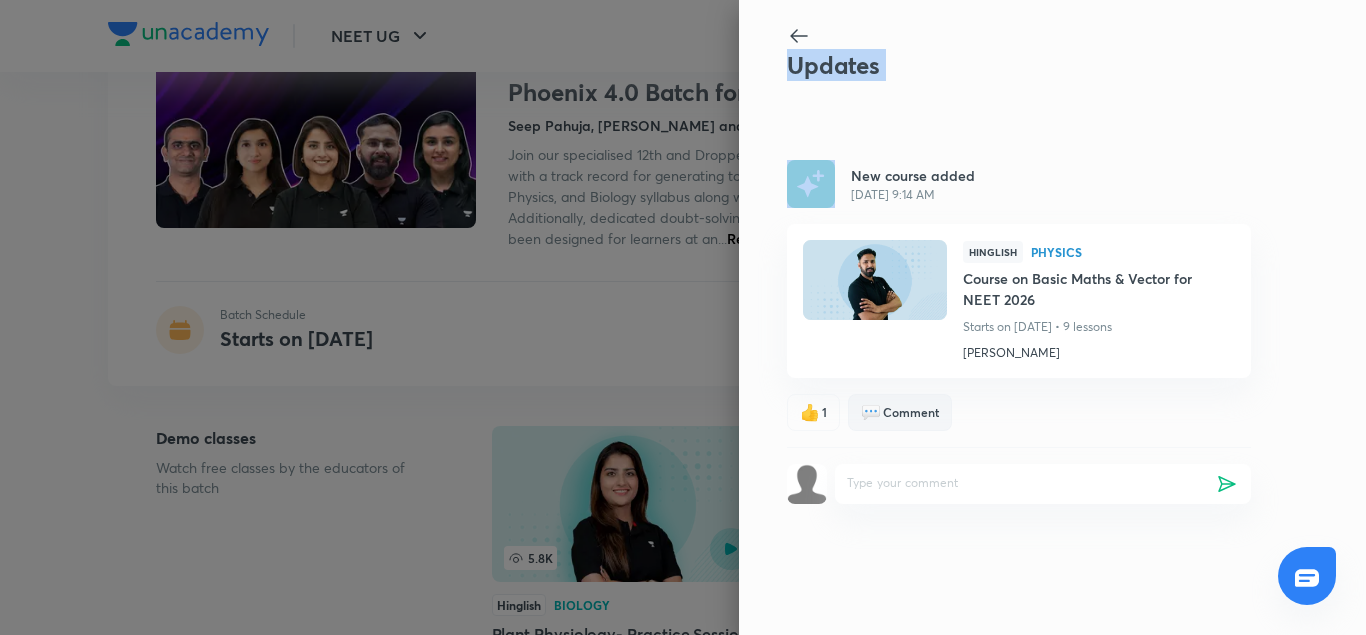 click on "Updates New course added [DATE] 9:14 AM Hinglish Physics Course on Basic Maths & Vector for NEET 2026 Starts on [DATE] • 9 lessons [PERSON_NAME] 👍 1 💬 Comment" at bounding box center [1052, 317] 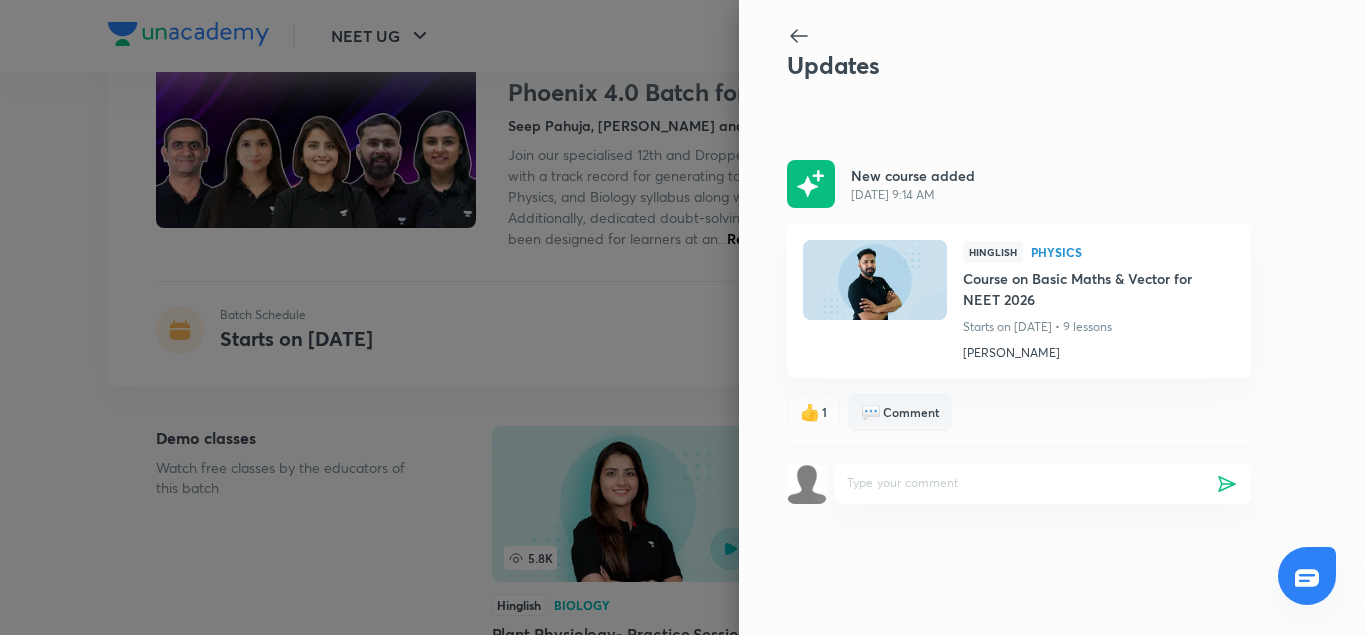 click on "1" at bounding box center (824, 412) 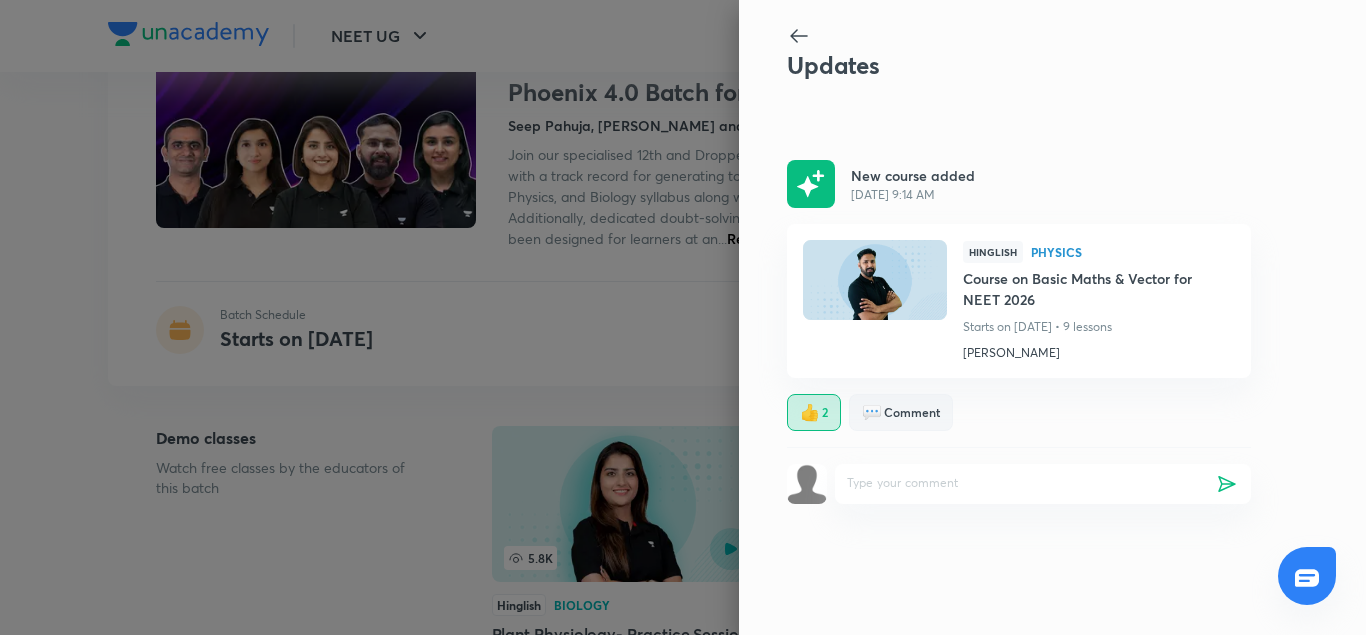 click on "Updates New course added [DATE] 9:14 AM Hinglish Physics Course on Basic Maths & Vector for NEET 2026 Starts on [DATE] • 9 lessons [PERSON_NAME] 👍 2 💬 Comment" at bounding box center [1052, 317] 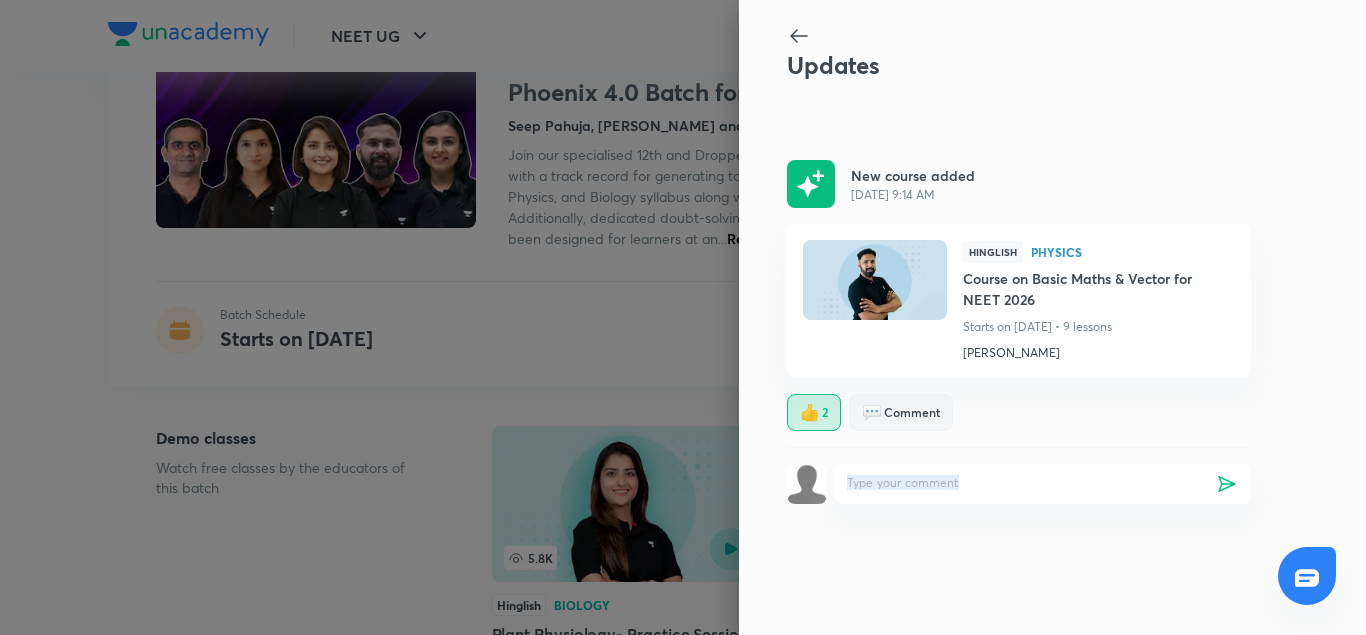 click on "New course added [DATE] 9:14 AM Hinglish Physics Course on Basic Maths & Vector for NEET 2026 Starts on [DATE] • 9 lessons [PERSON_NAME] 👍 2 💬 Comment" at bounding box center (1019, 345) 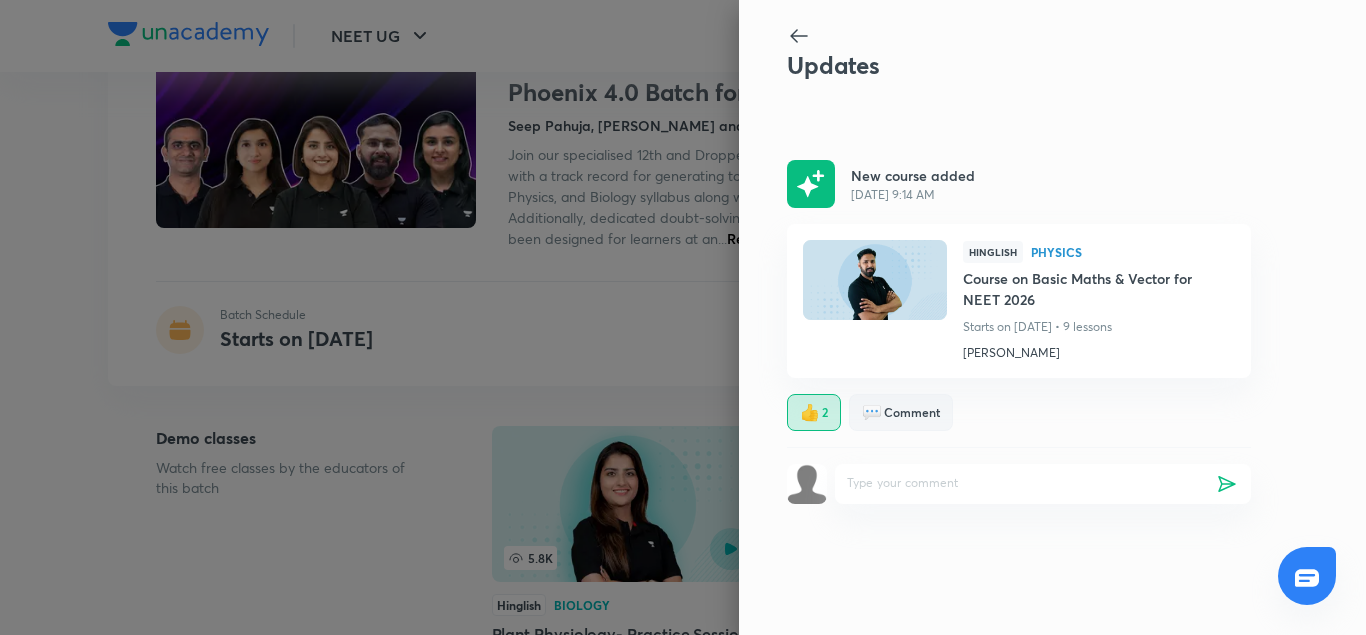 click 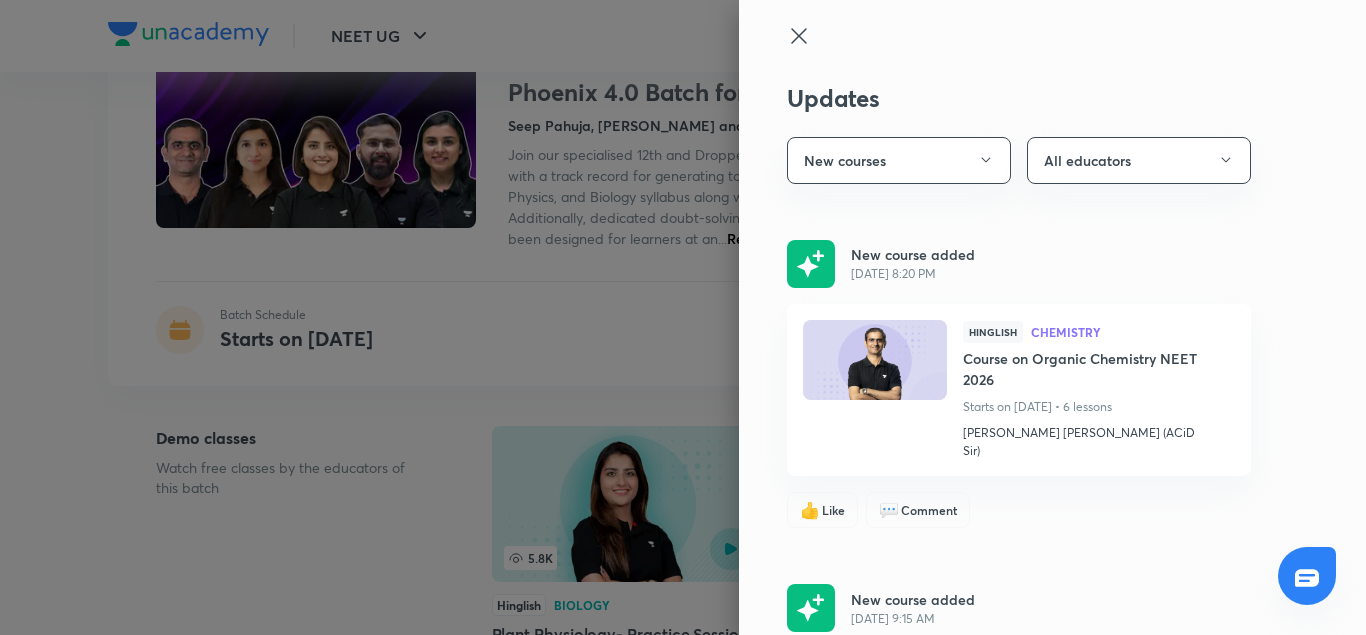 click on "New course added" at bounding box center [913, 254] 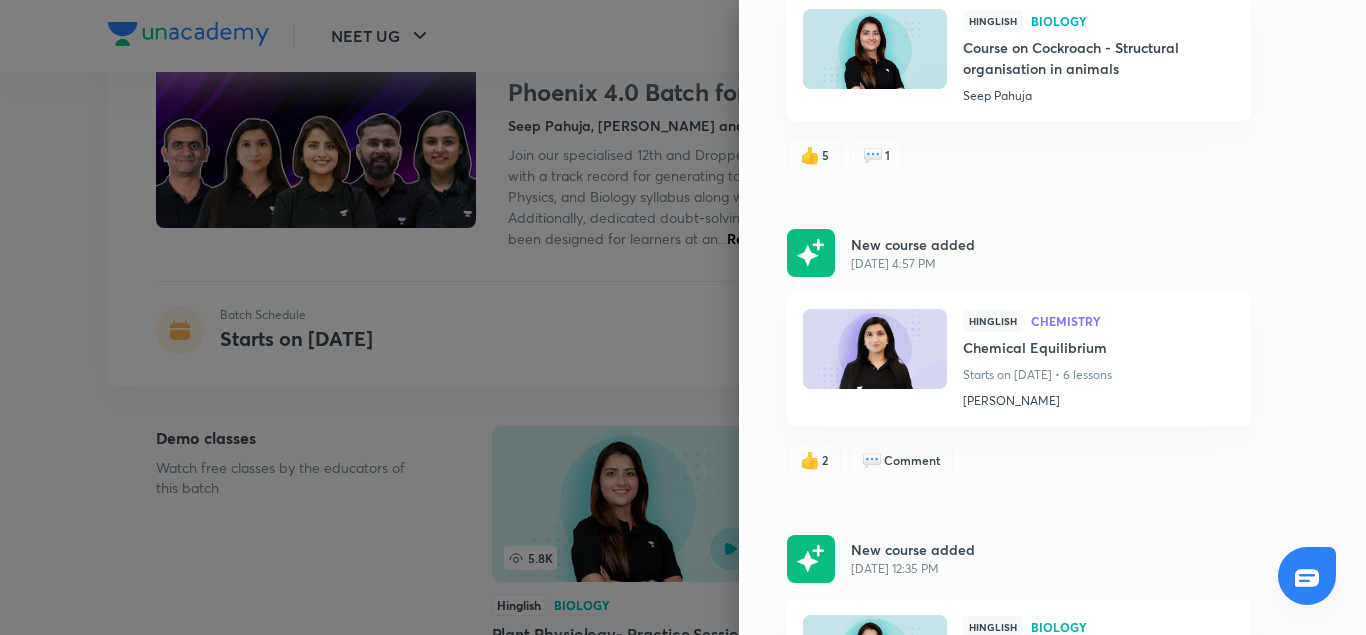 scroll, scrollTop: 1920, scrollLeft: 0, axis: vertical 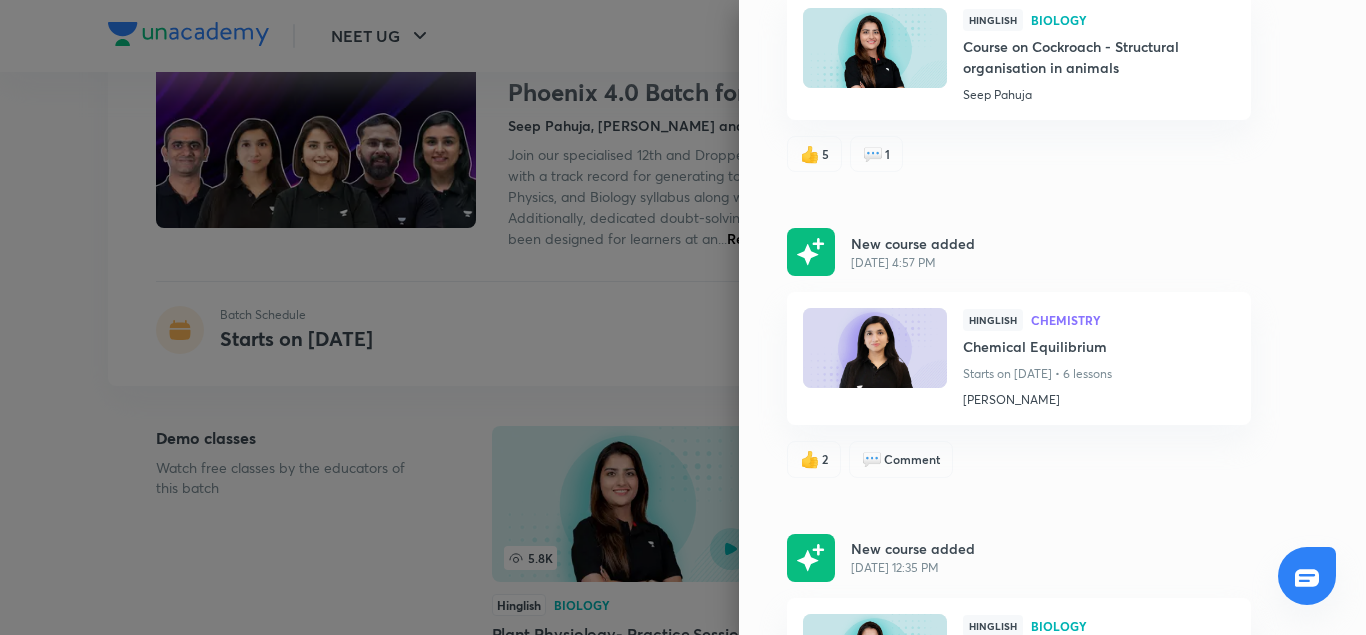 click on "1" at bounding box center [887, 154] 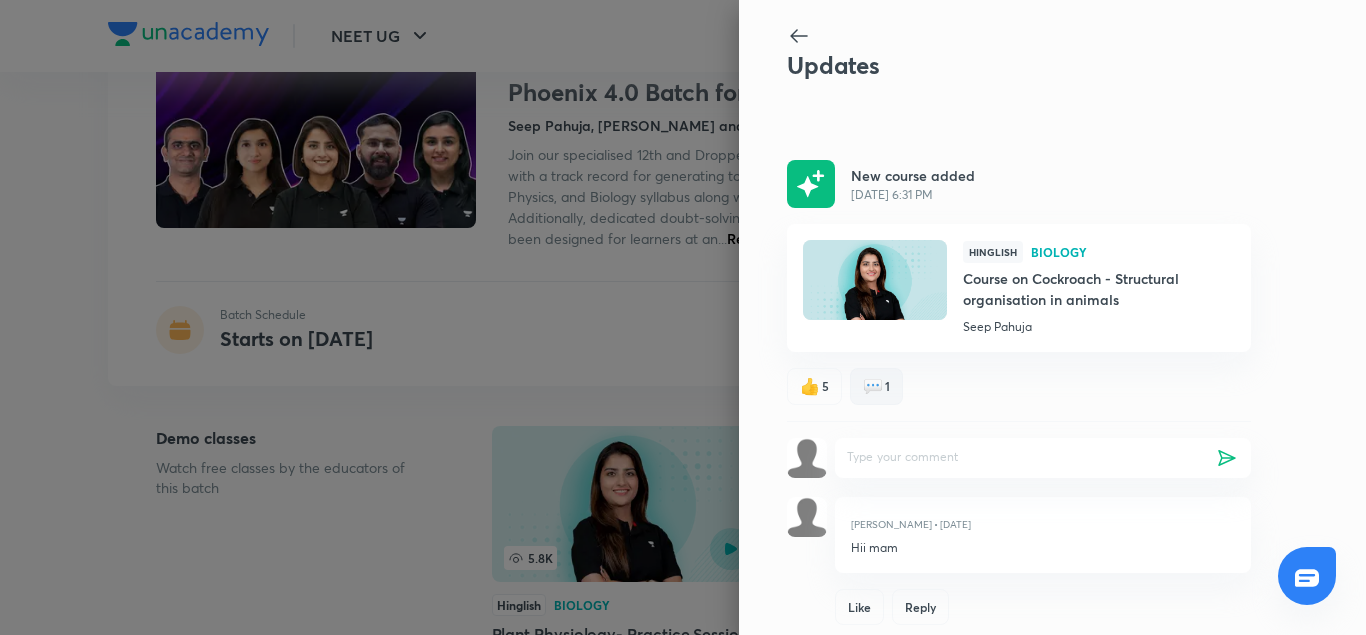 scroll, scrollTop: 14, scrollLeft: 0, axis: vertical 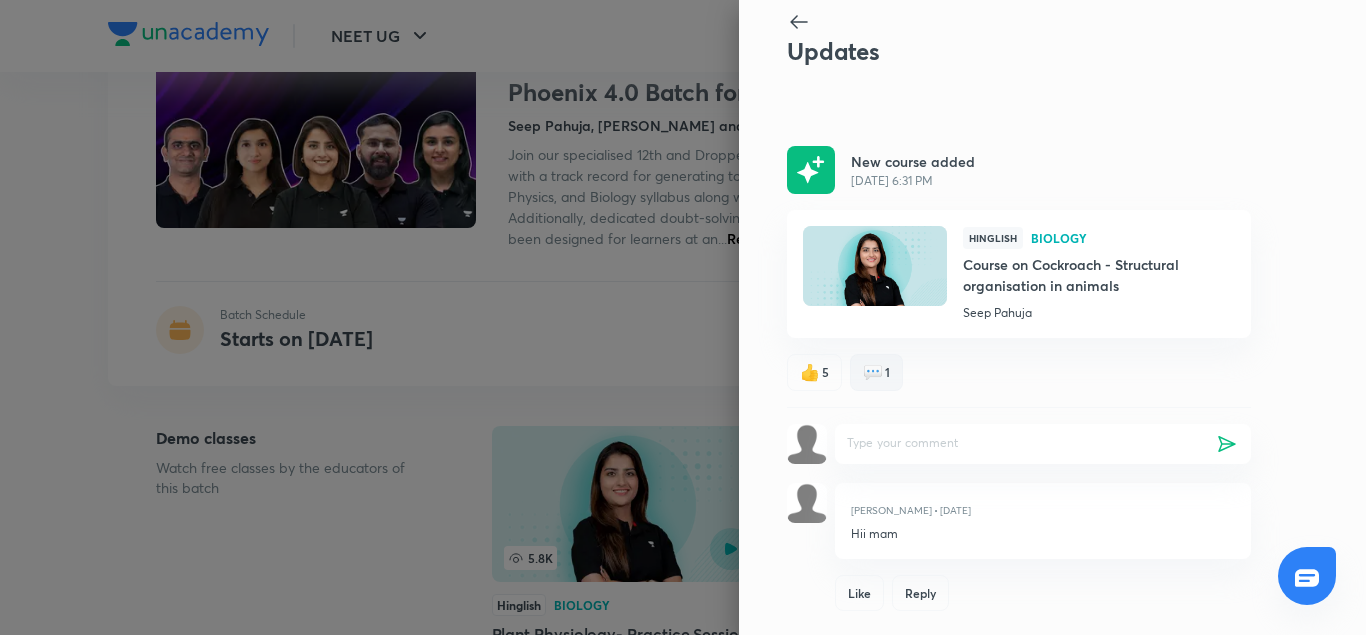 click 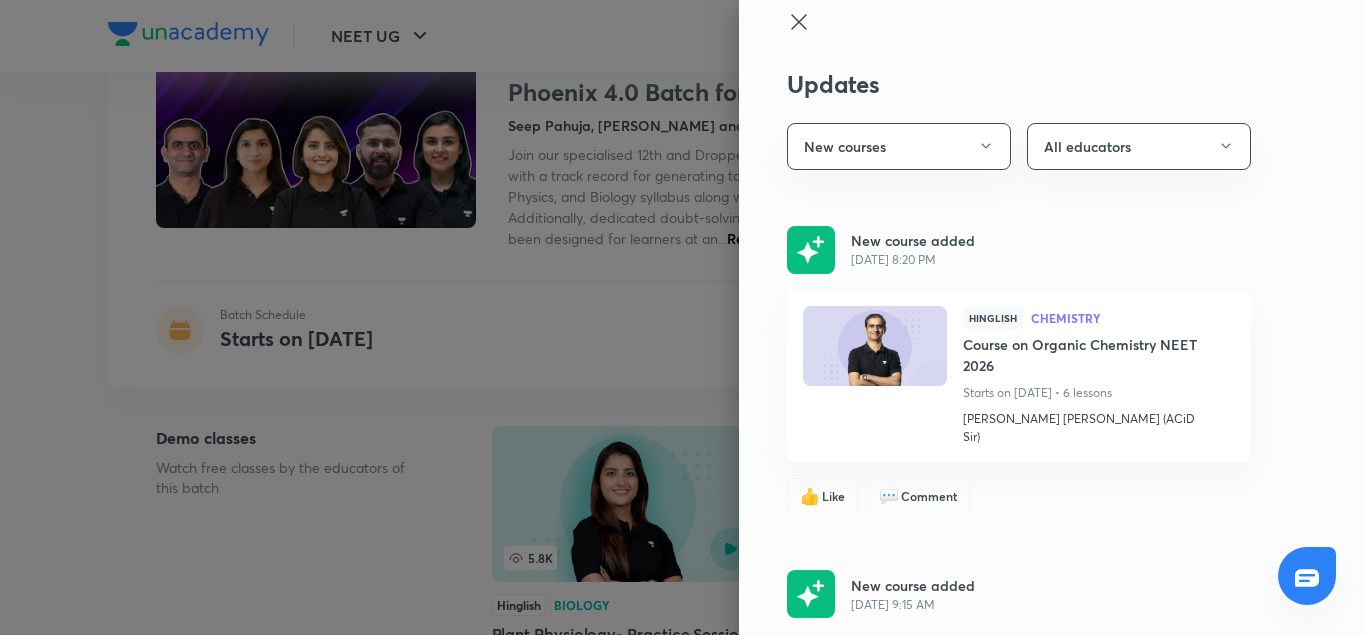 scroll, scrollTop: 47, scrollLeft: 0, axis: vertical 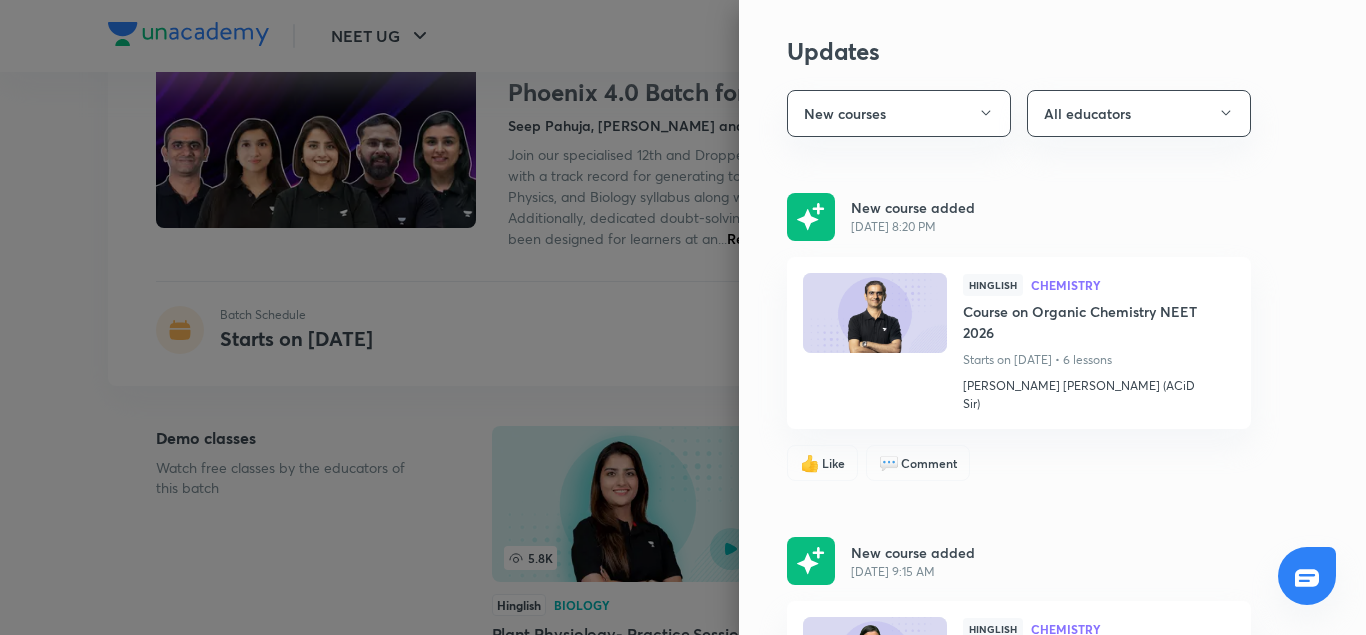 click at bounding box center [875, 313] 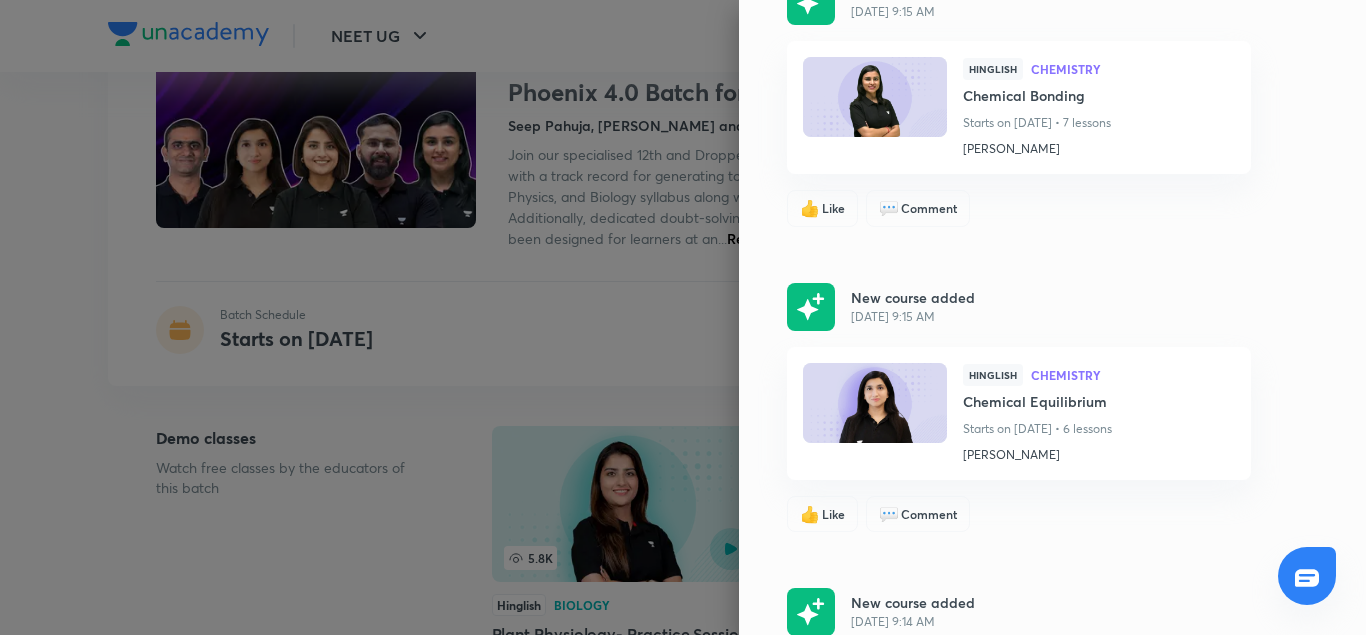 scroll, scrollTop: 647, scrollLeft: 0, axis: vertical 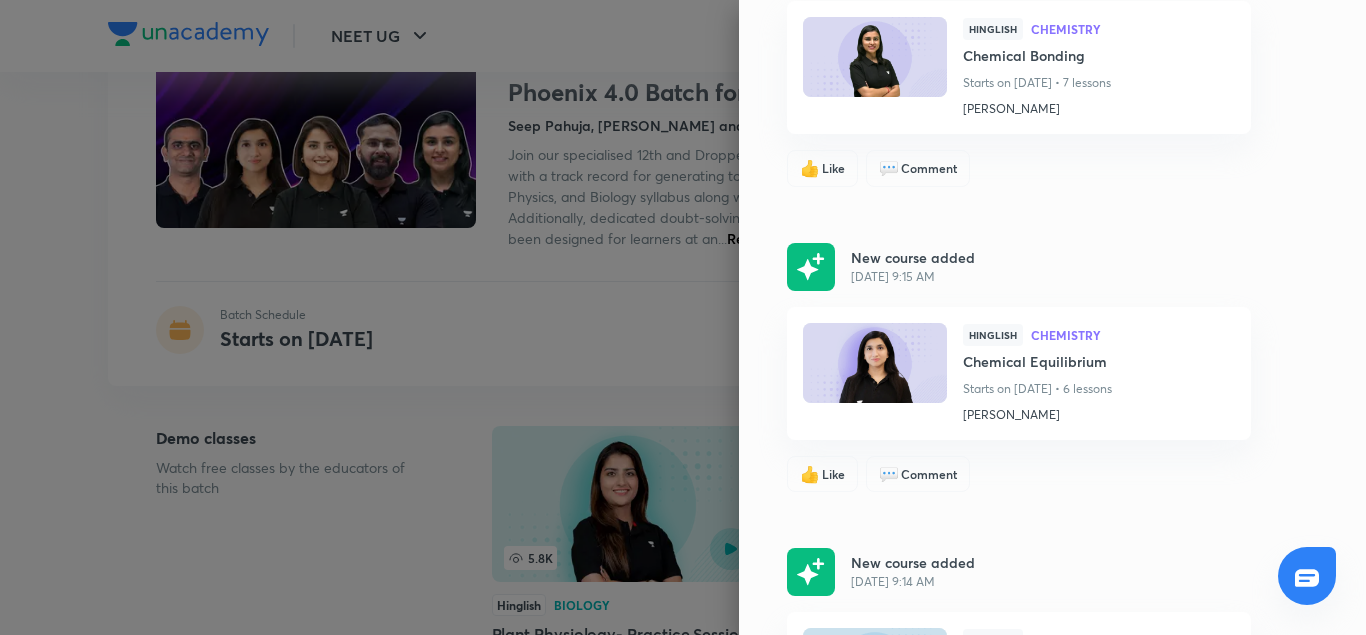 click on "💬 Comment" at bounding box center (918, 474) 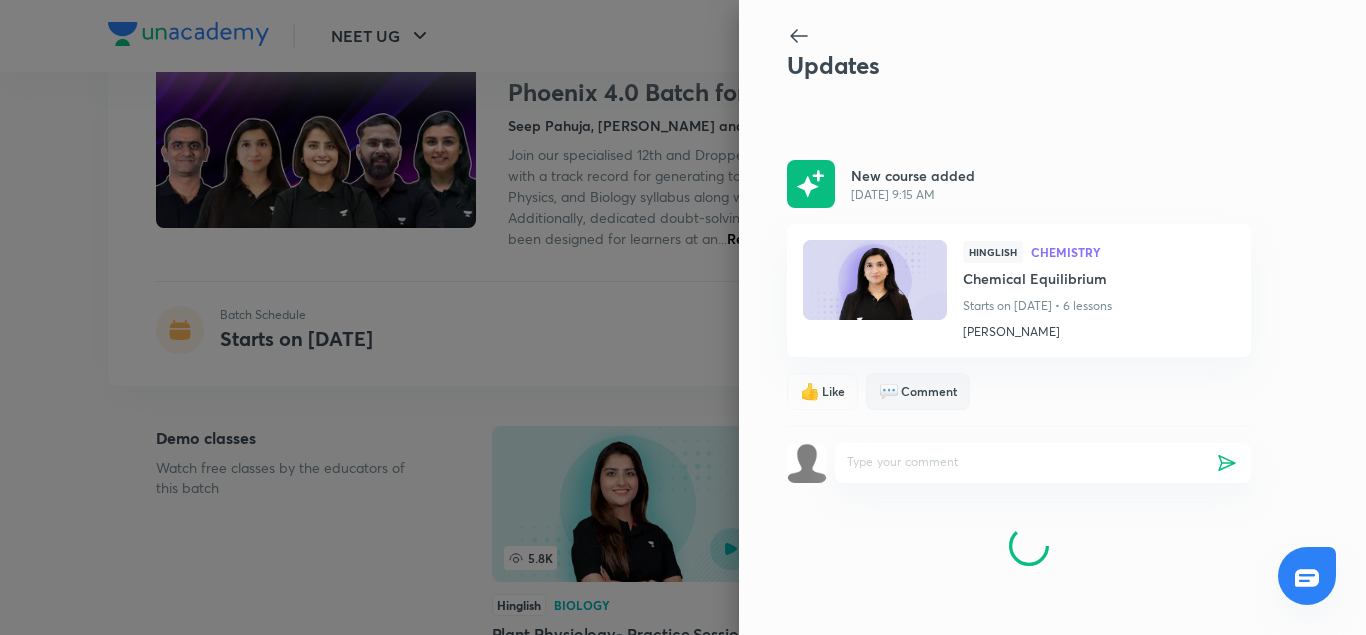 scroll, scrollTop: 0, scrollLeft: 0, axis: both 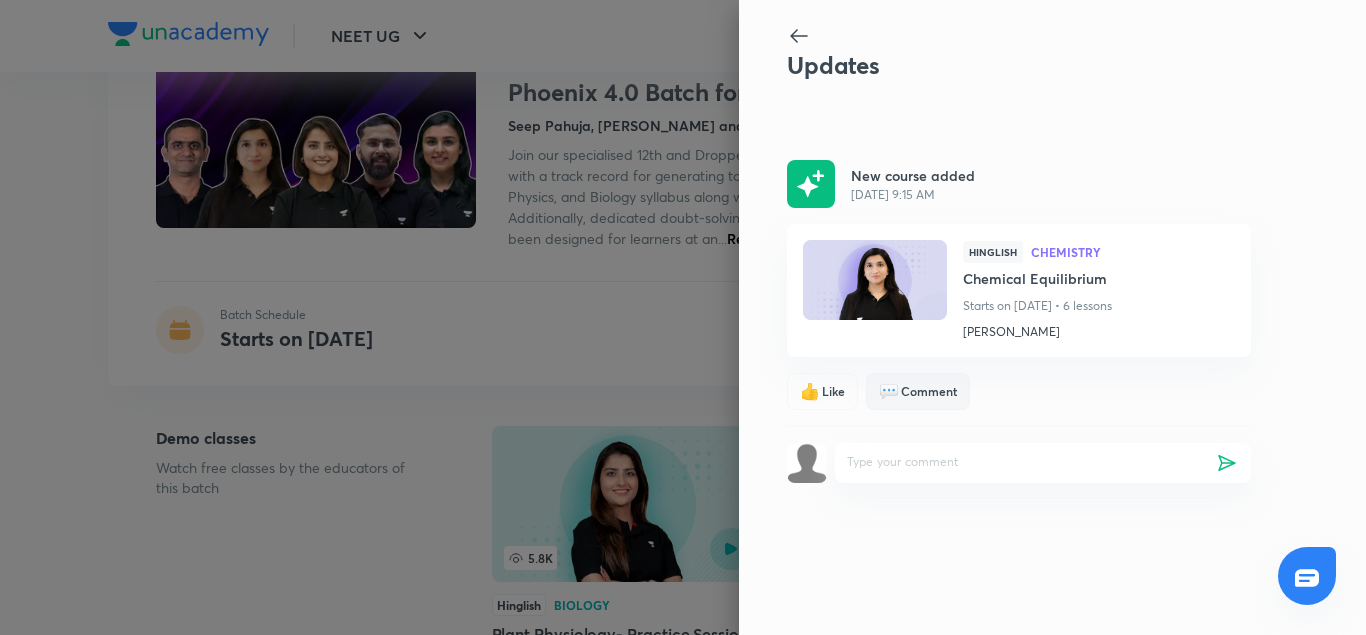 click at bounding box center (1021, 463) 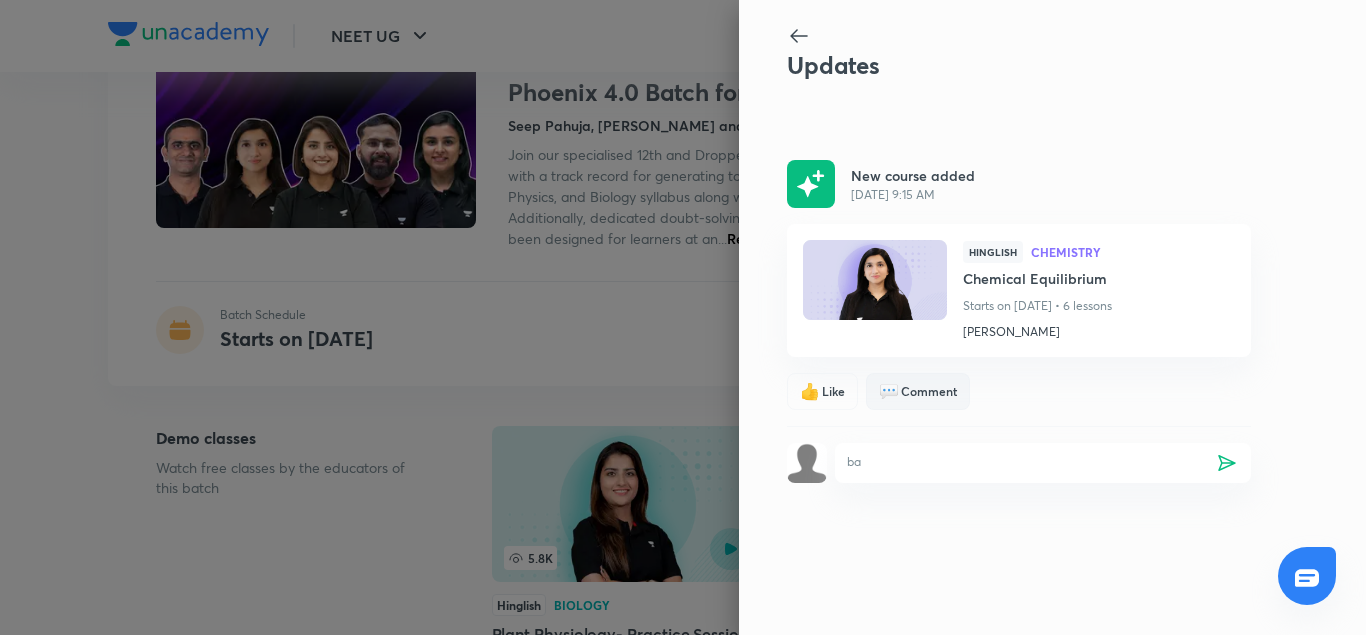 type on "b" 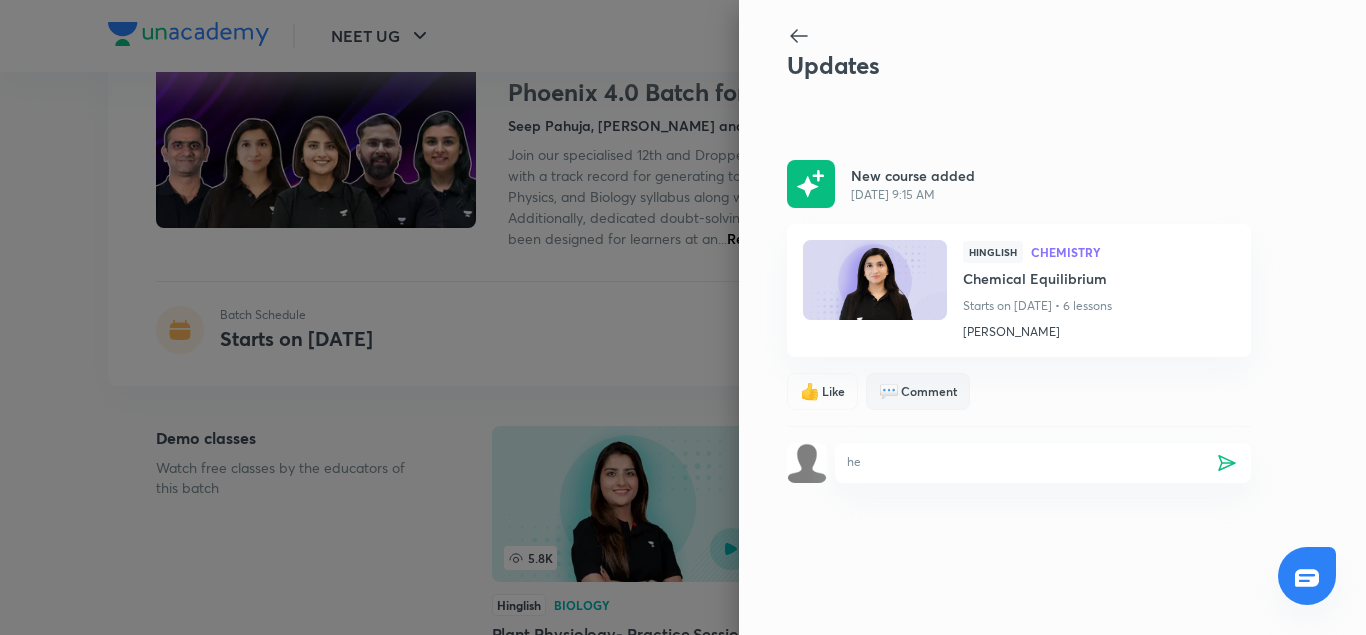 type on "h" 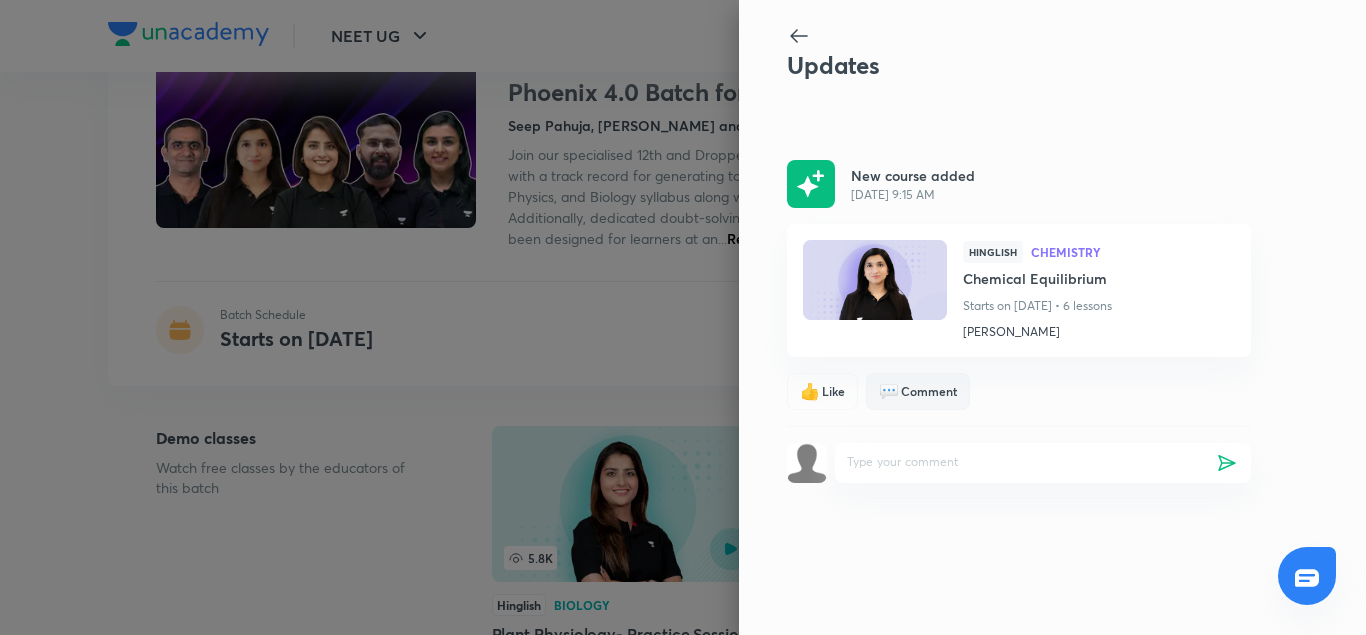 type on "h" 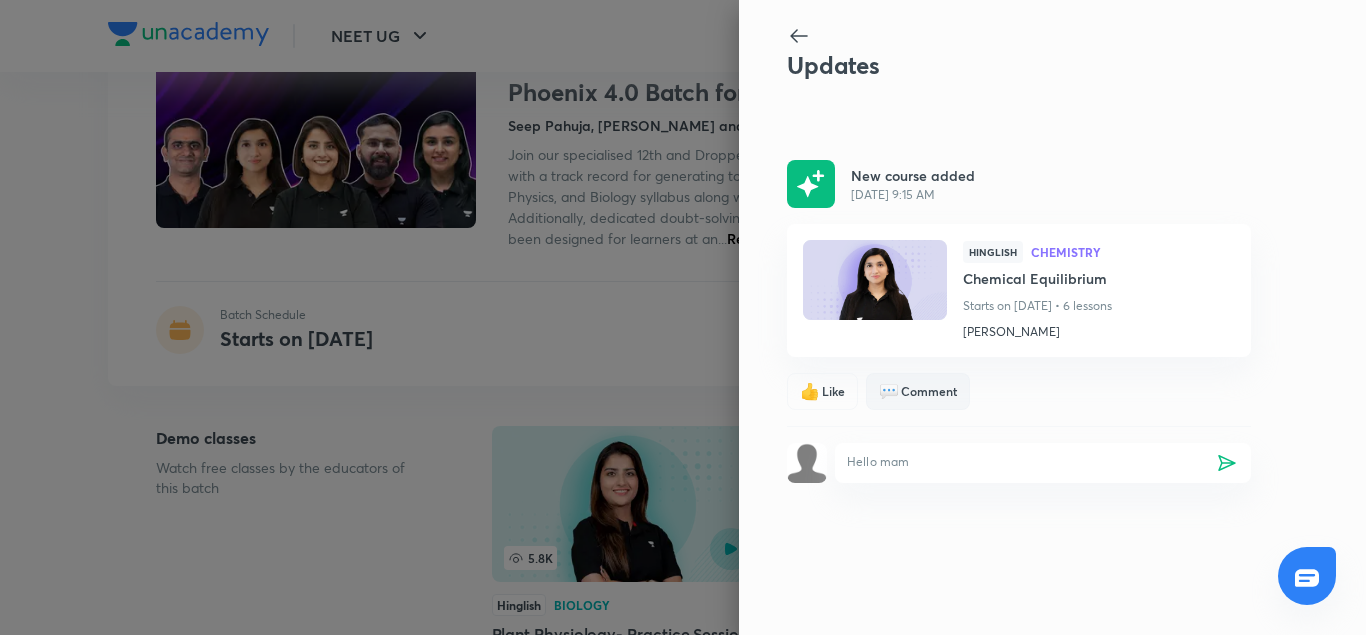 type on "Hello mam" 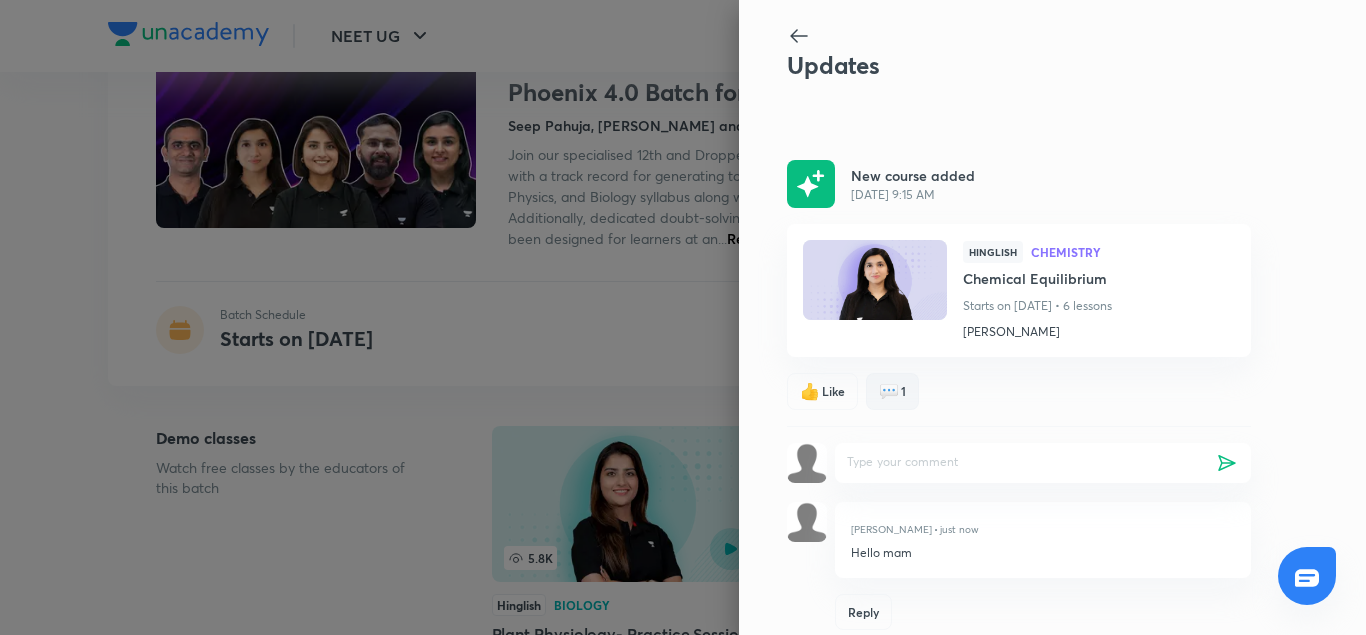 scroll, scrollTop: 19, scrollLeft: 0, axis: vertical 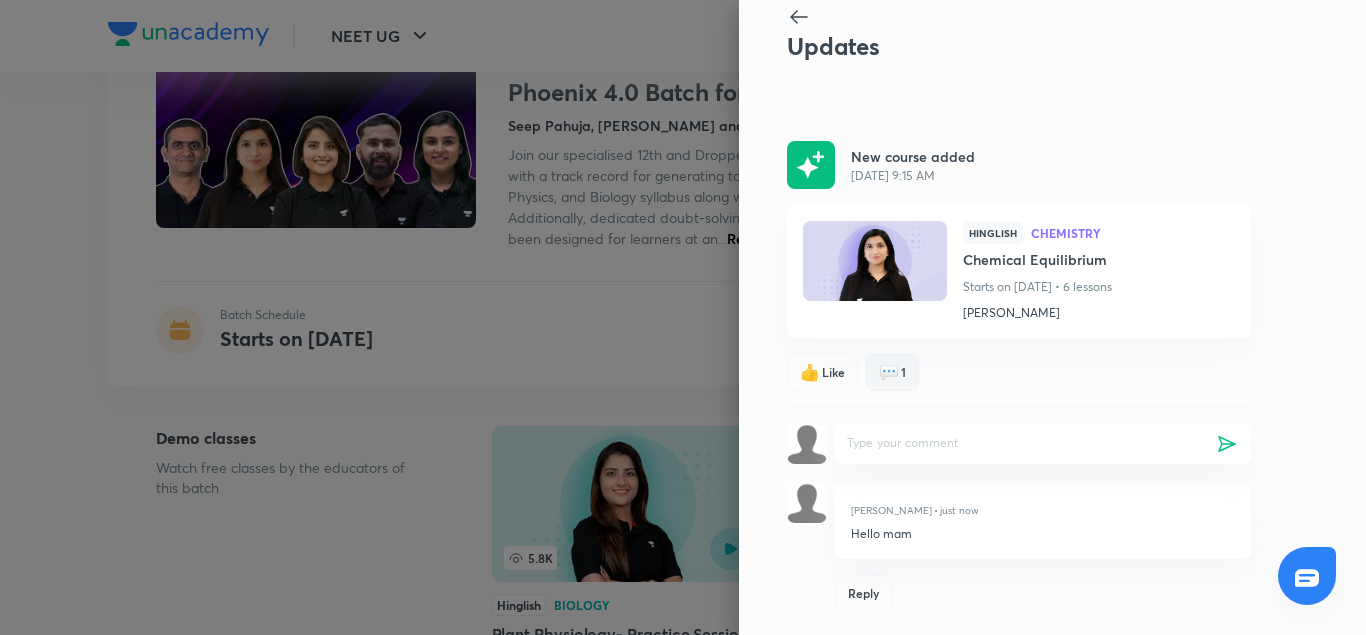 click at bounding box center (1021, 444) 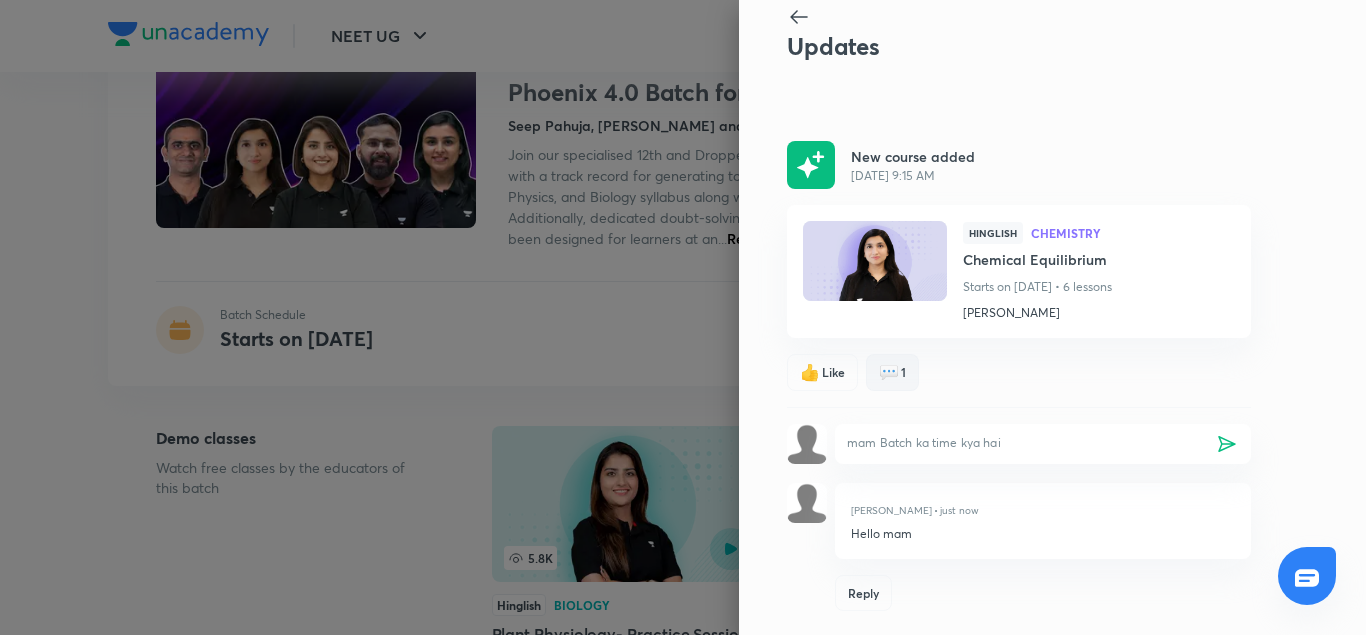 type on "mam Batch ka time kya hai" 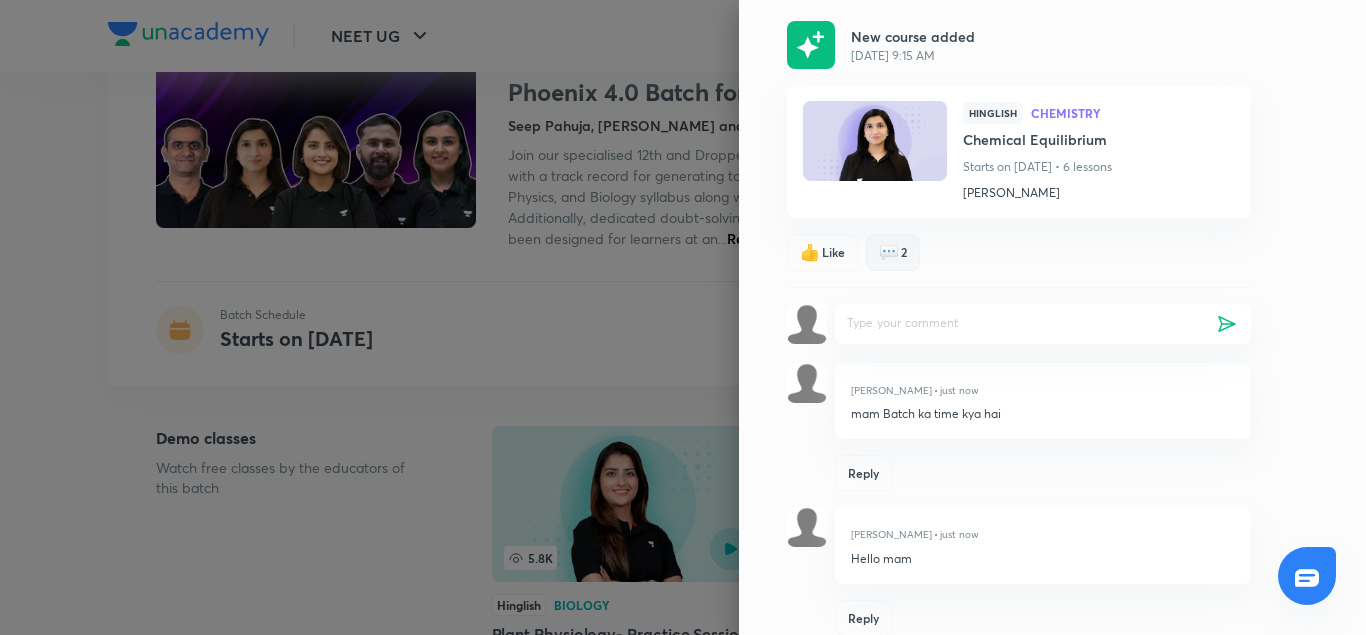 scroll, scrollTop: 164, scrollLeft: 0, axis: vertical 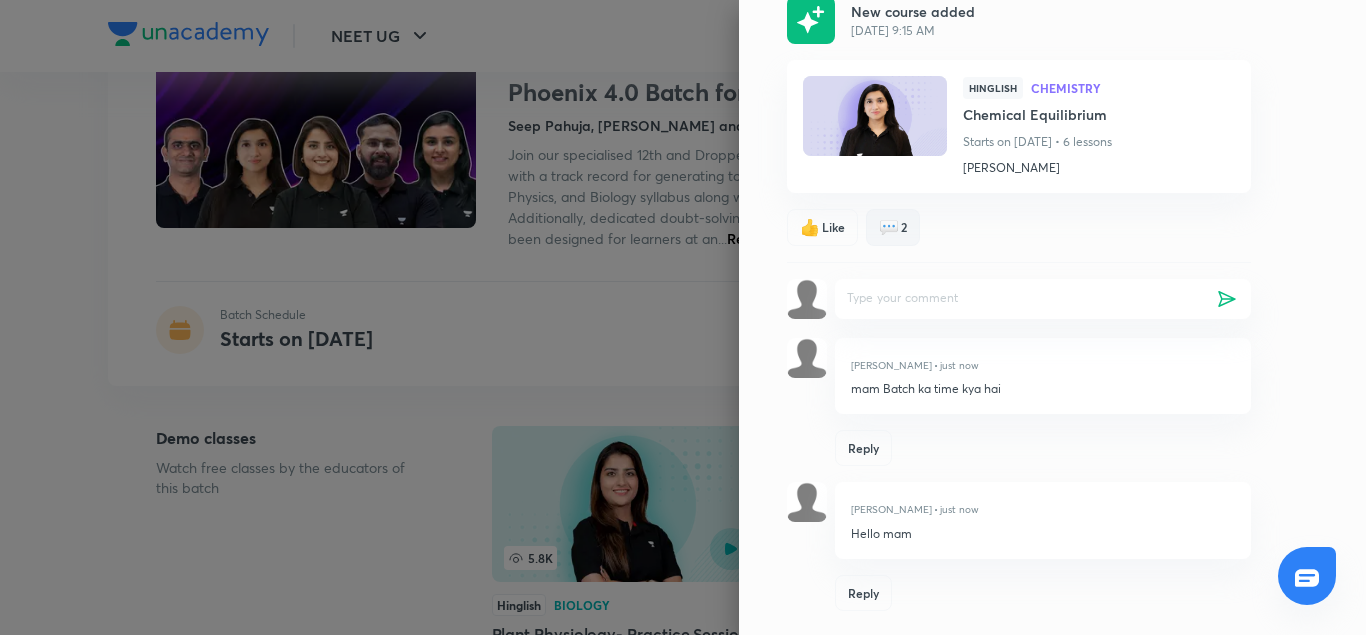 click on "Reply" at bounding box center [863, 448] 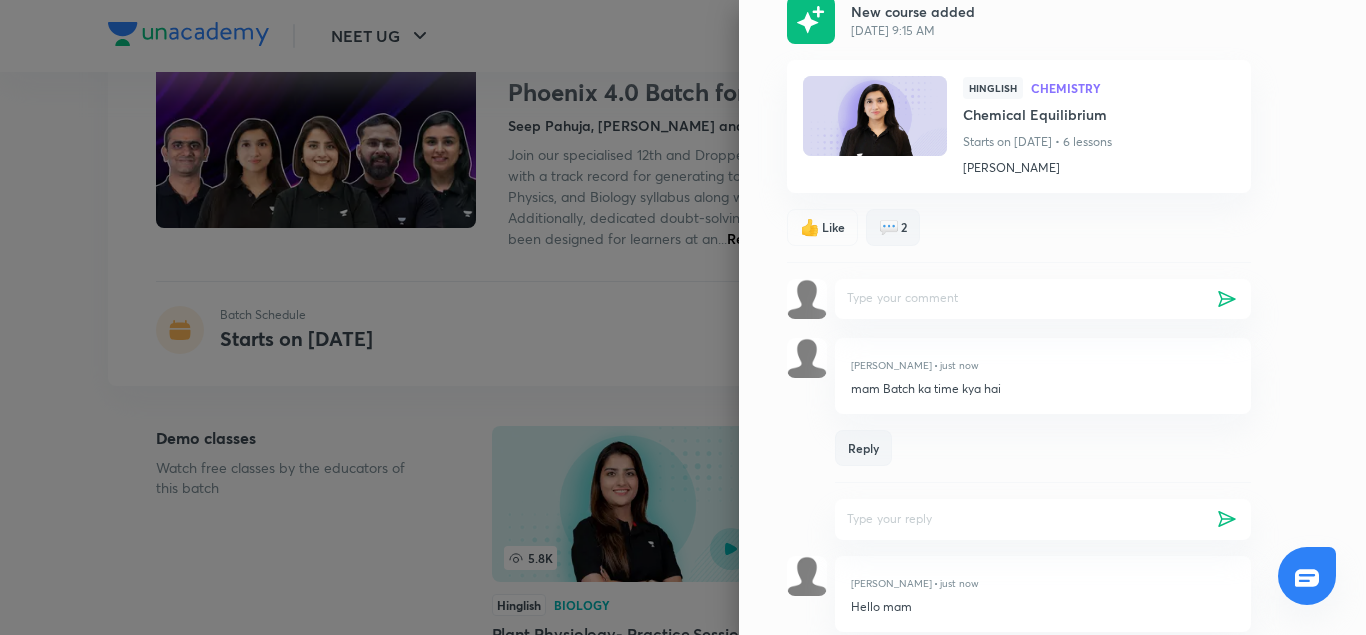click on "Reply" at bounding box center [1043, 448] 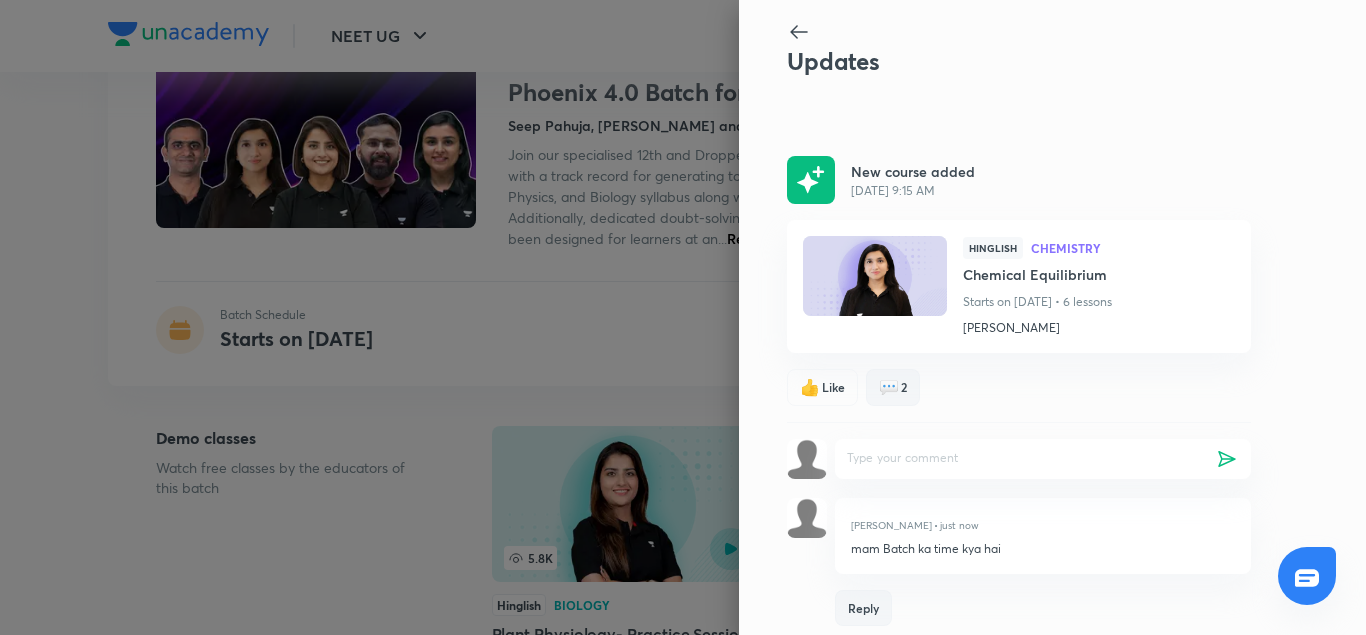 scroll, scrollTop: 0, scrollLeft: 0, axis: both 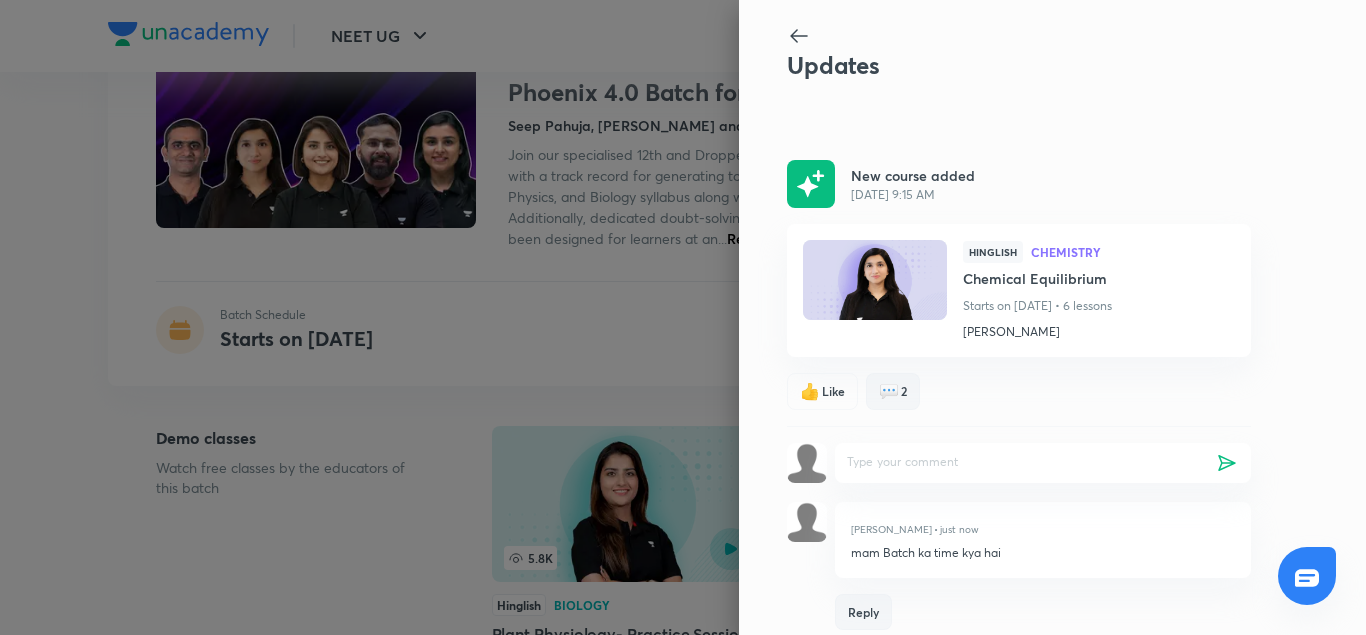 click 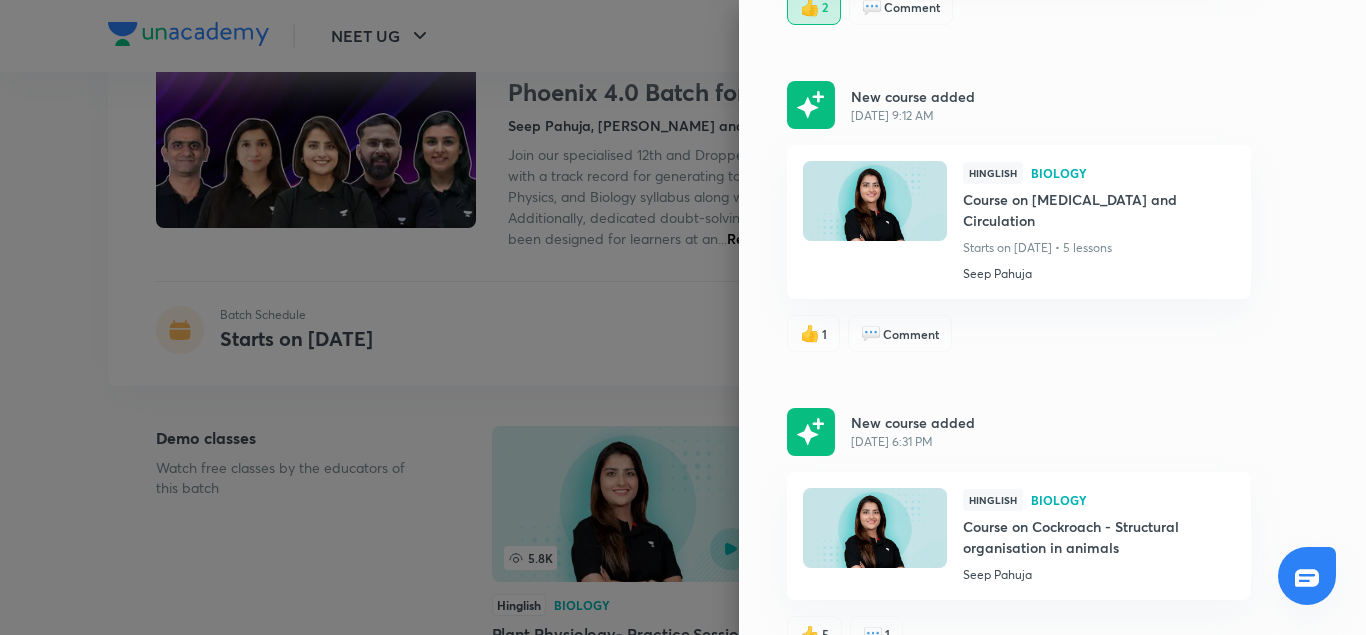 scroll, scrollTop: 1480, scrollLeft: 0, axis: vertical 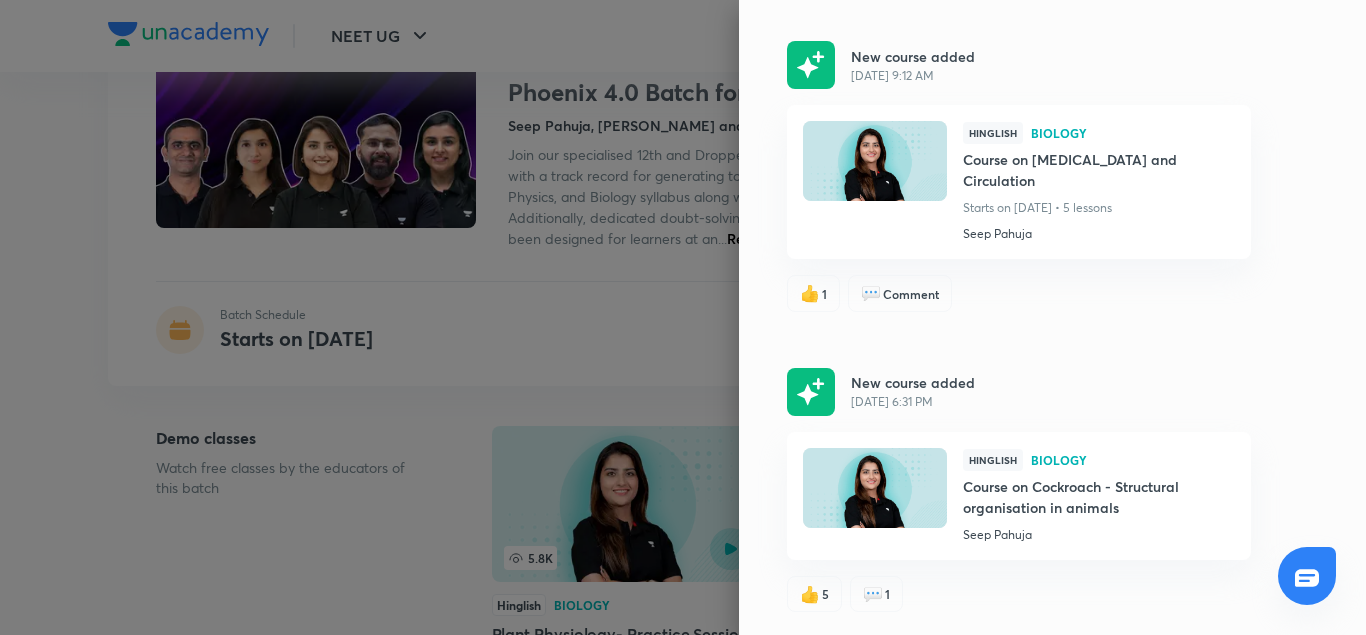 click on "👍 1 💬 Comment" at bounding box center (1019, 285) 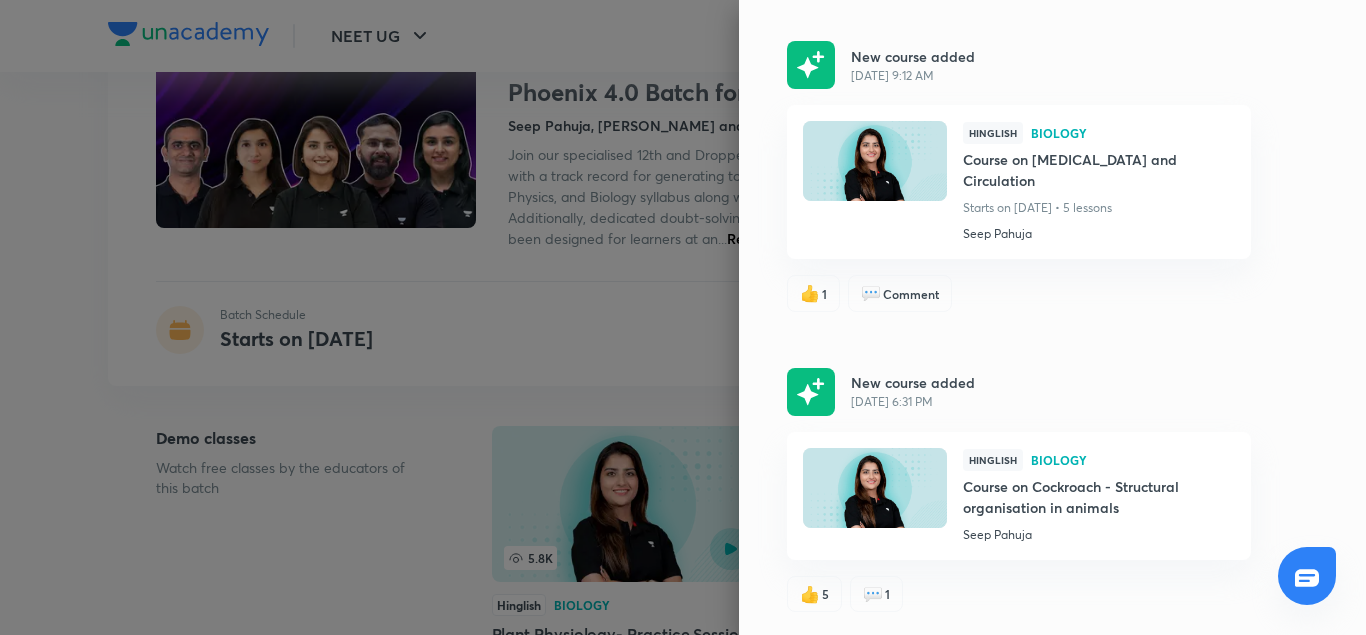 click on "Comment" at bounding box center [911, 294] 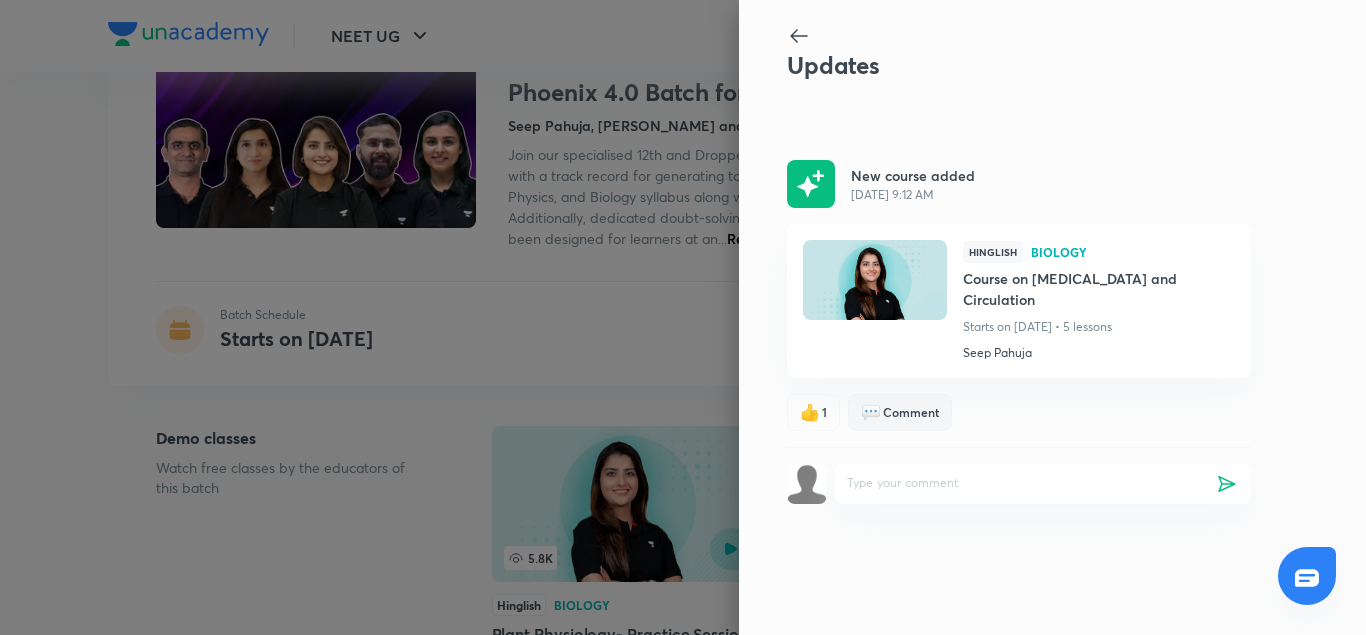 scroll, scrollTop: 0, scrollLeft: 0, axis: both 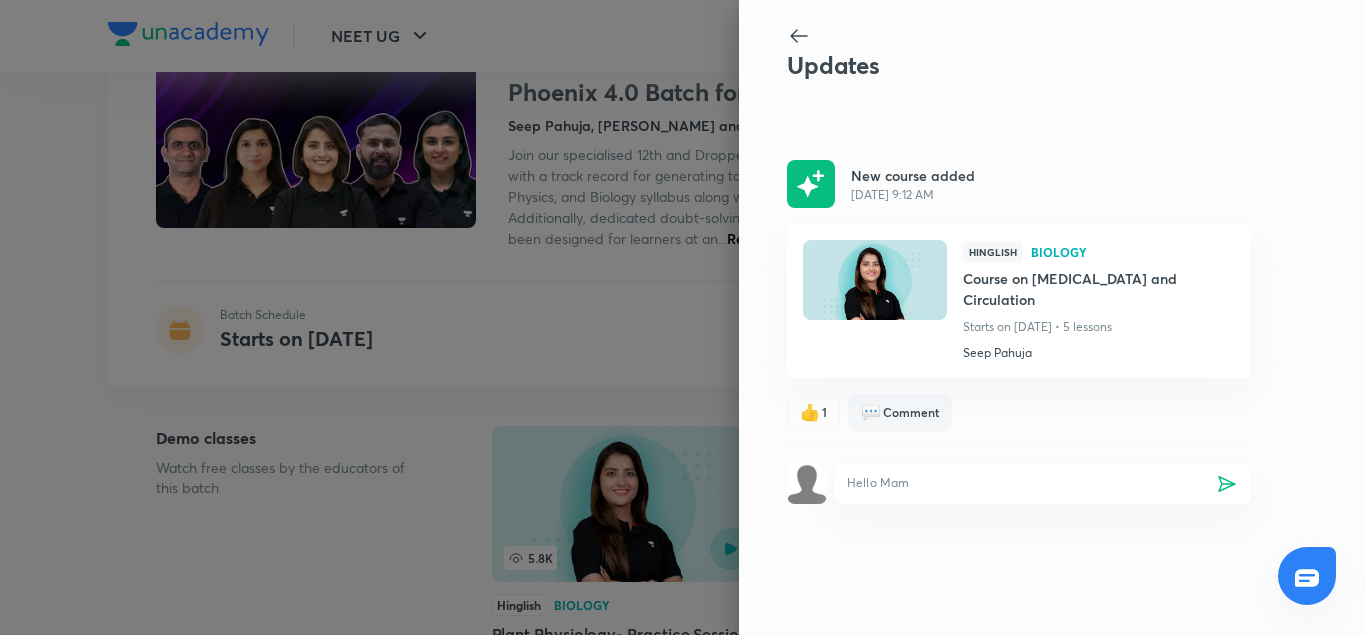 click on "Hello Mam" at bounding box center (1021, 484) 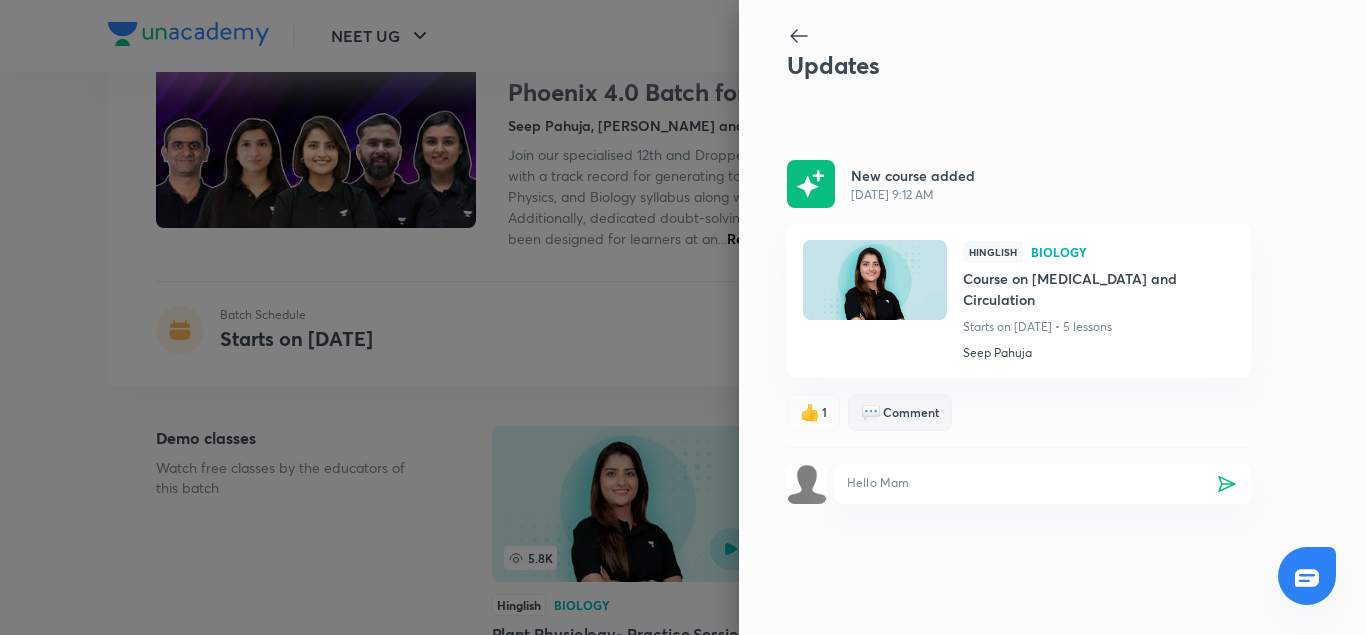 scroll, scrollTop: 0, scrollLeft: 0, axis: both 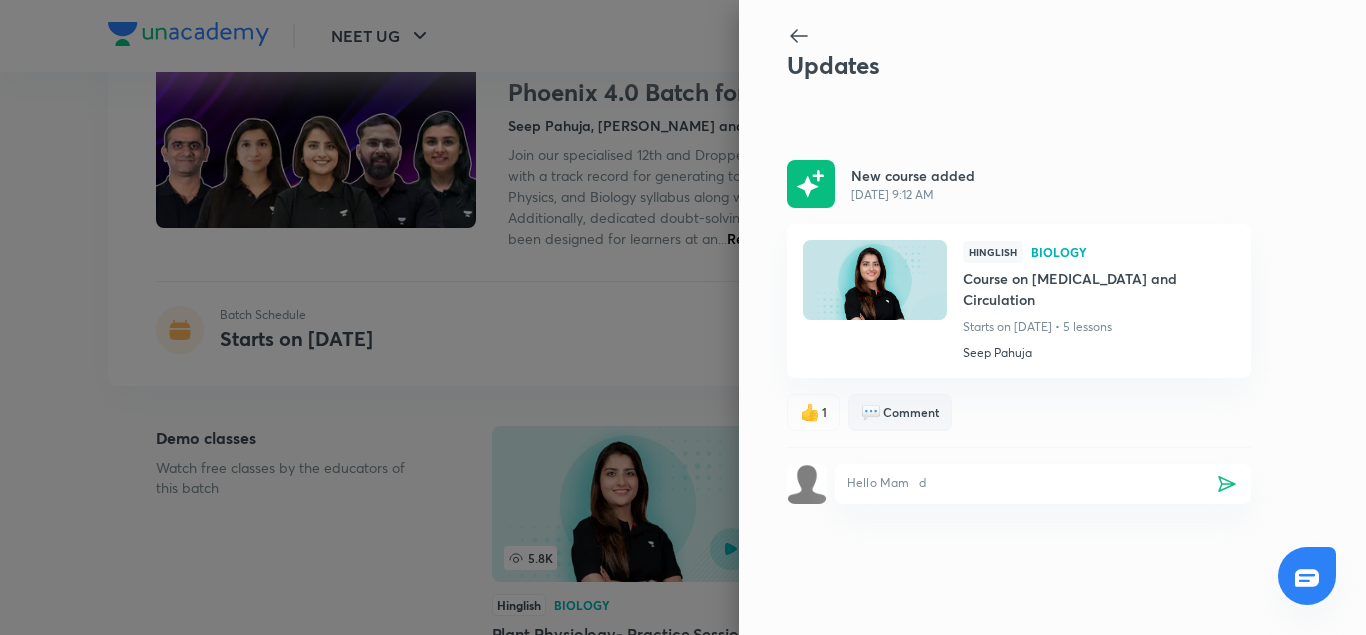 type on "Hello Mam" 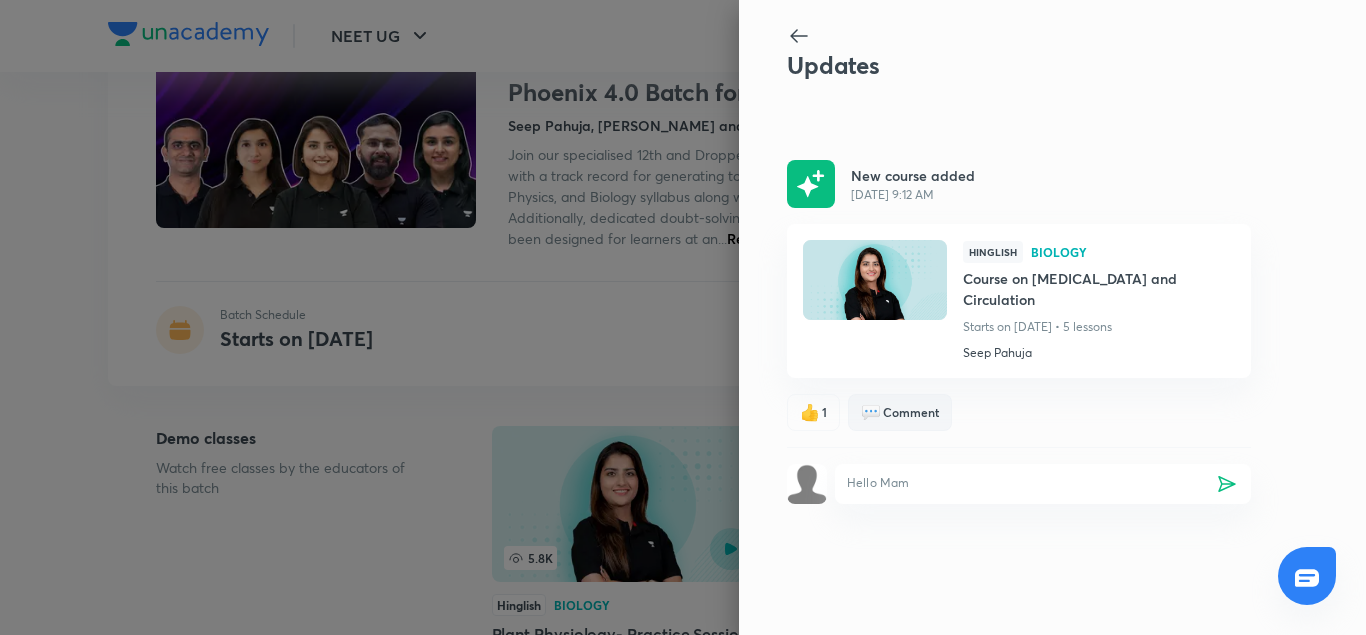 click 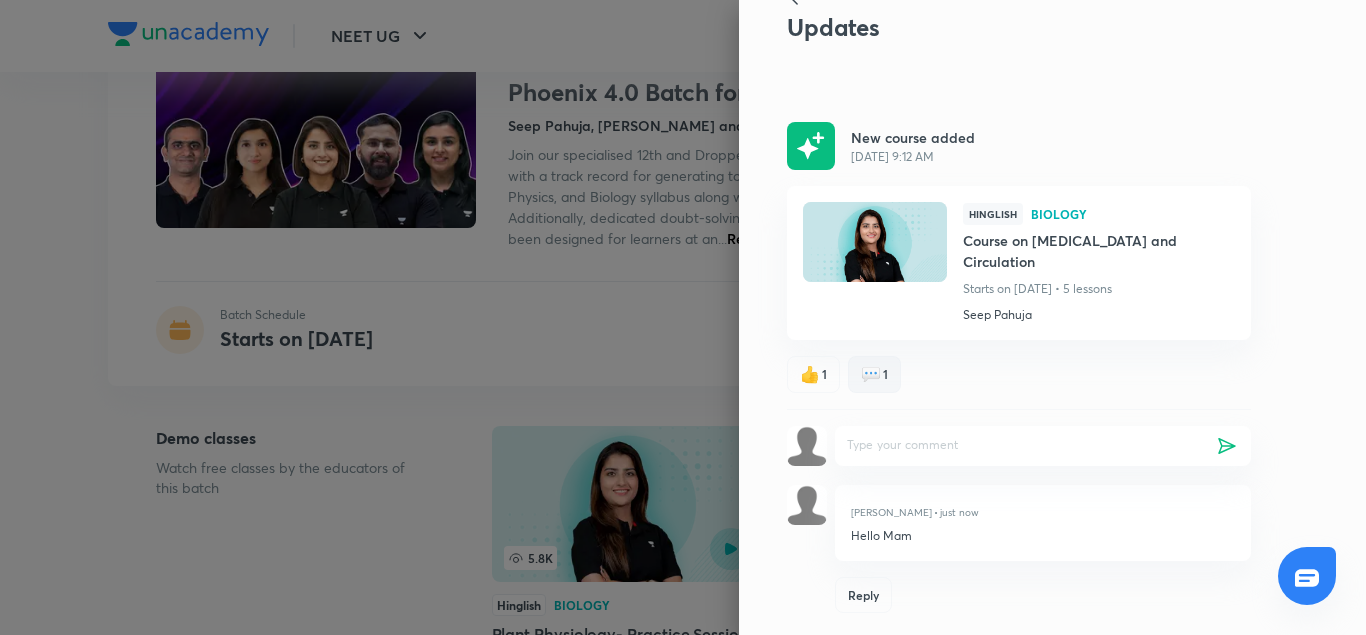 scroll, scrollTop: 40, scrollLeft: 0, axis: vertical 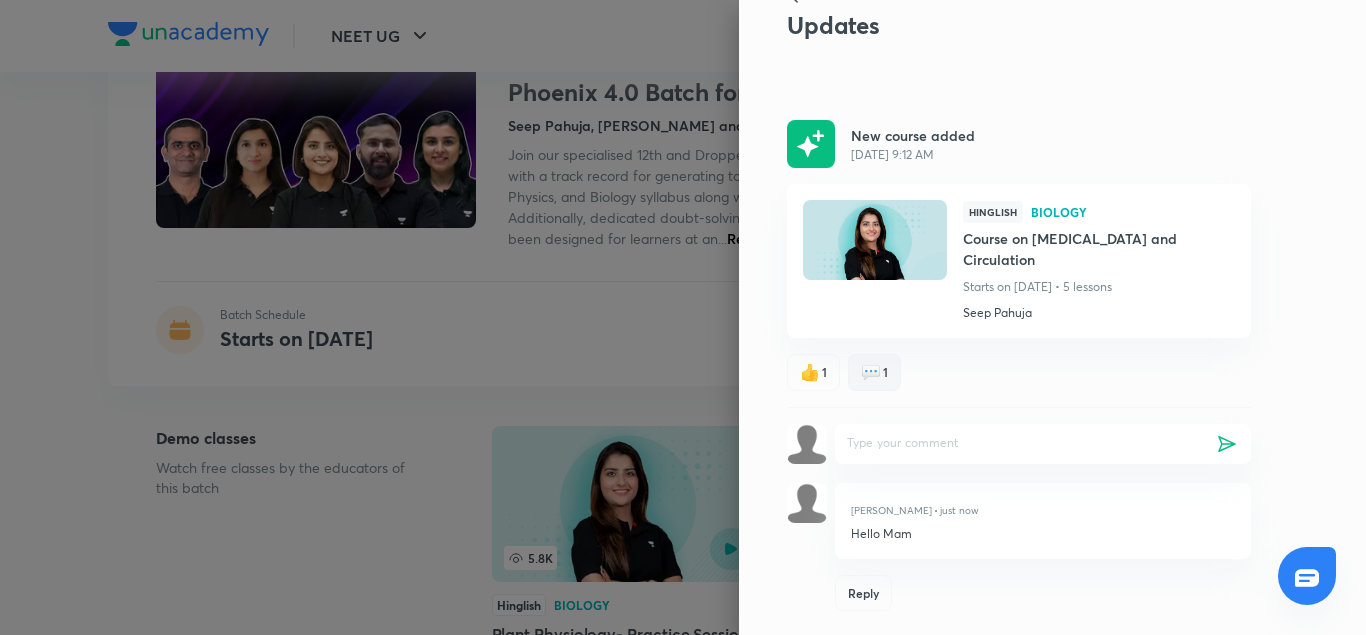 click at bounding box center (1021, 444) 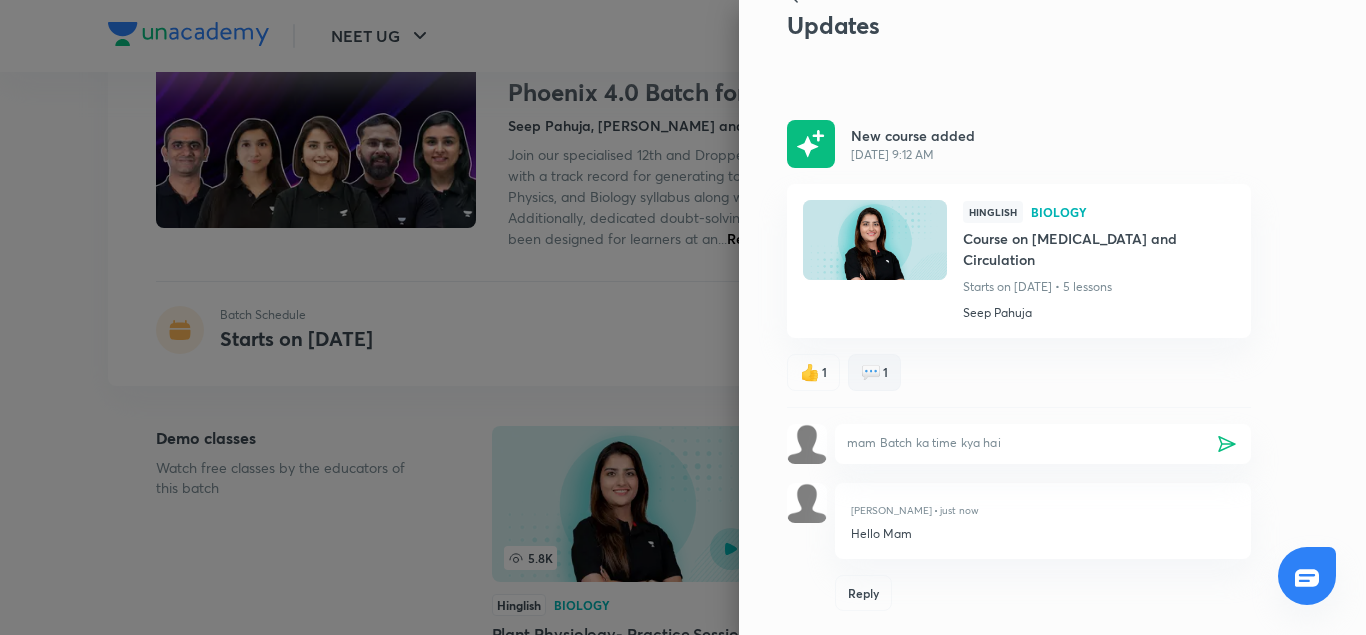 type on "mam Batch ka time kya hai" 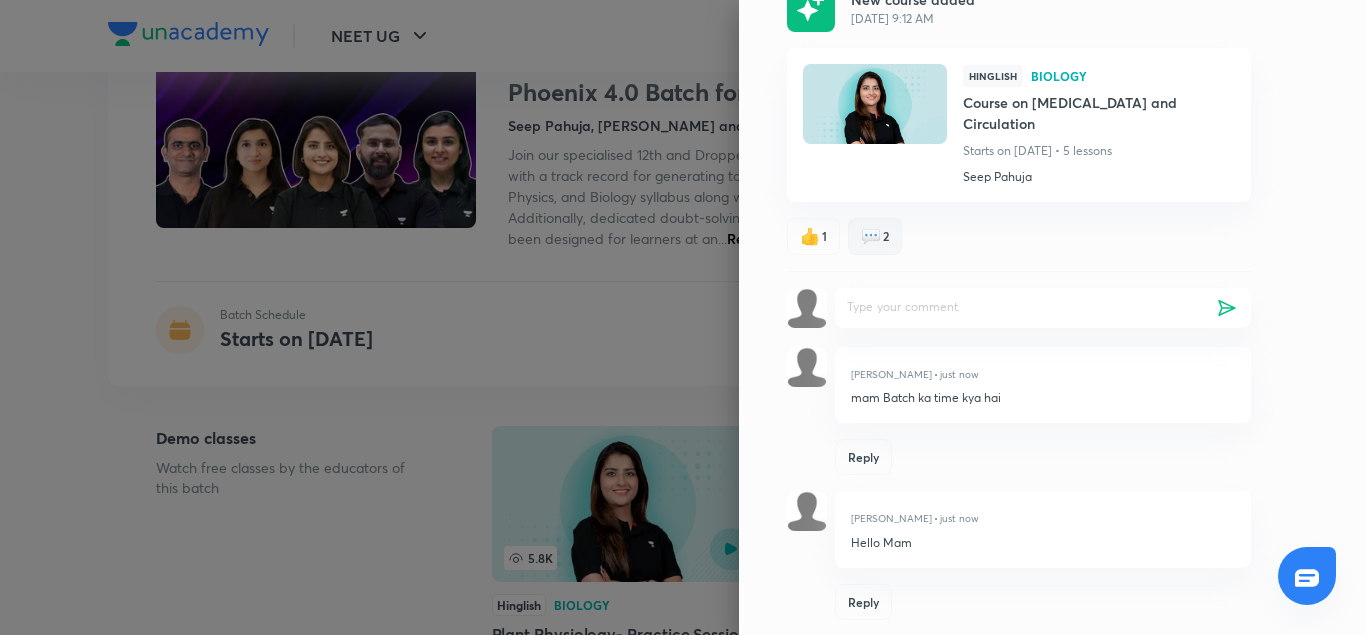 scroll, scrollTop: 185, scrollLeft: 0, axis: vertical 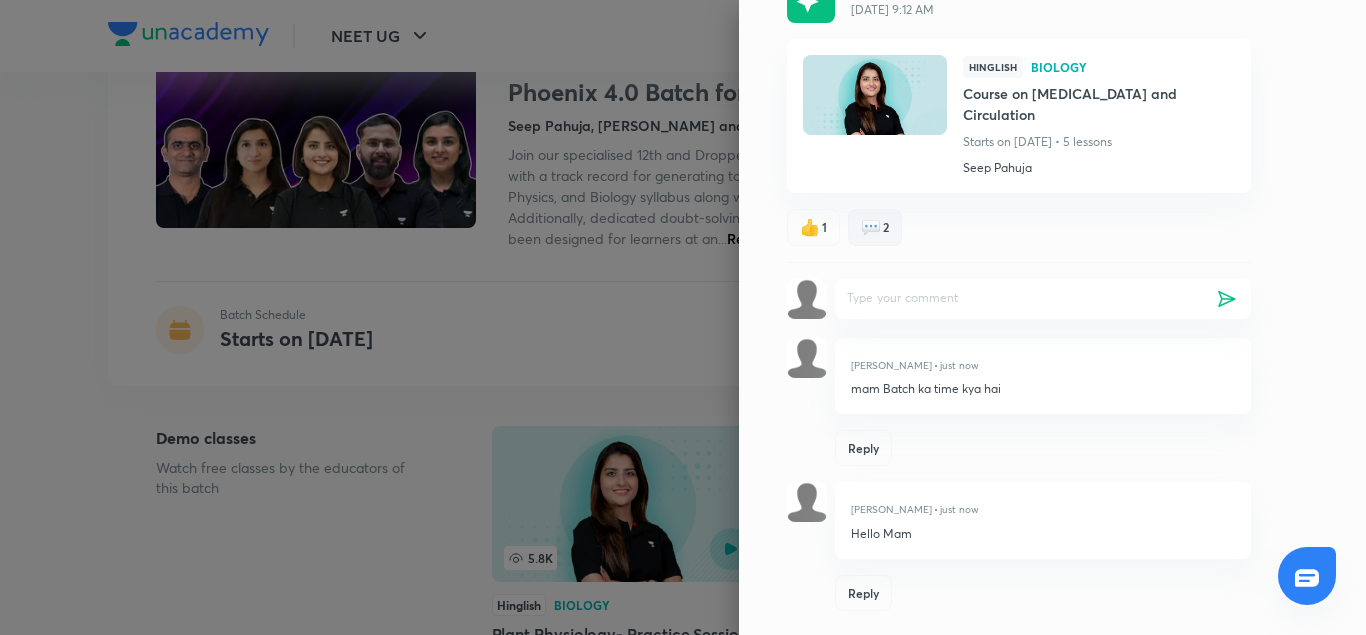 click on "Updates New course added [DATE] 9:12 AM Hinglish Biology Course on [MEDICAL_DATA] and Circulation Starts on [DATE] • 5 lessons Seep Pahuja 👍 1 💬 2 [PERSON_NAME] • just now mam Batch ka time kya hai Reply [PERSON_NAME] • just now Hello Mam                                                                             Reply" at bounding box center [1052, 317] 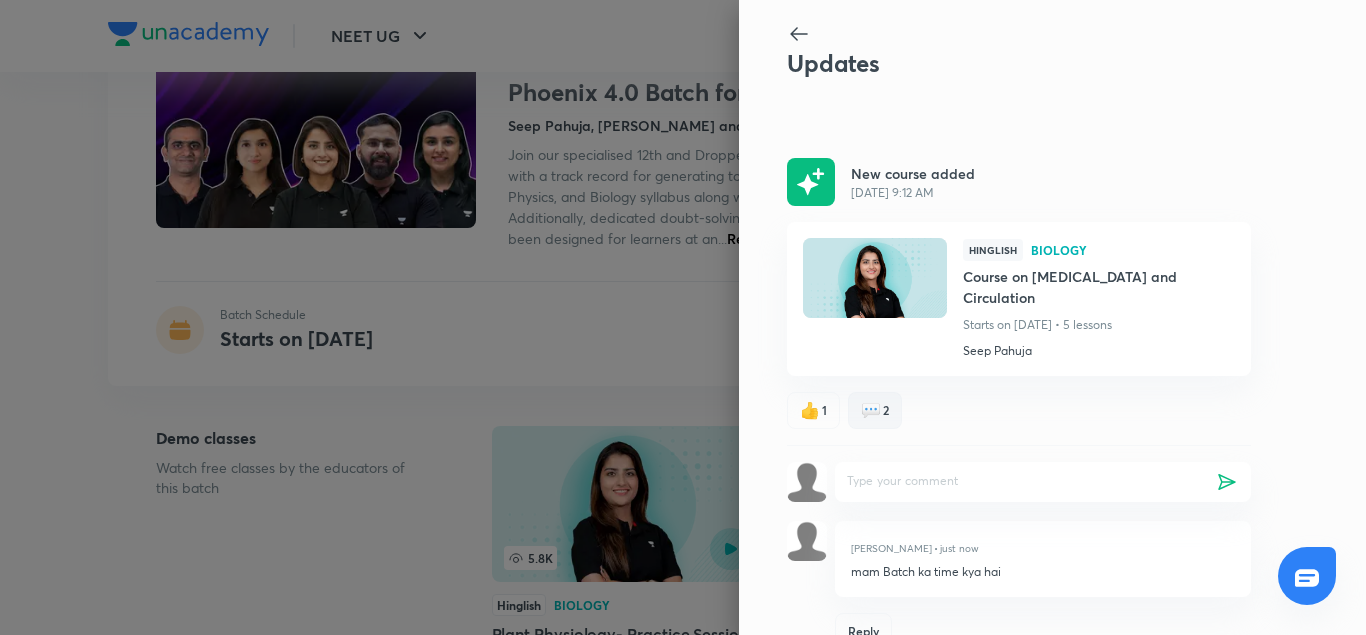 scroll, scrollTop: 0, scrollLeft: 0, axis: both 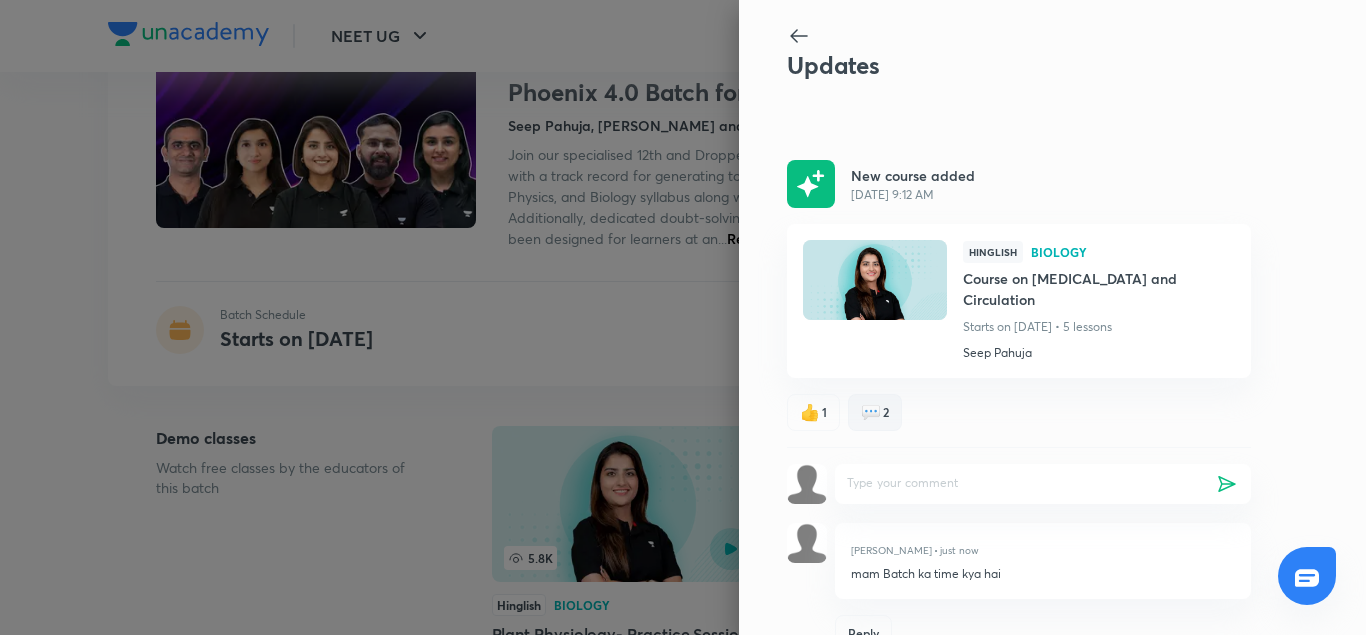 click 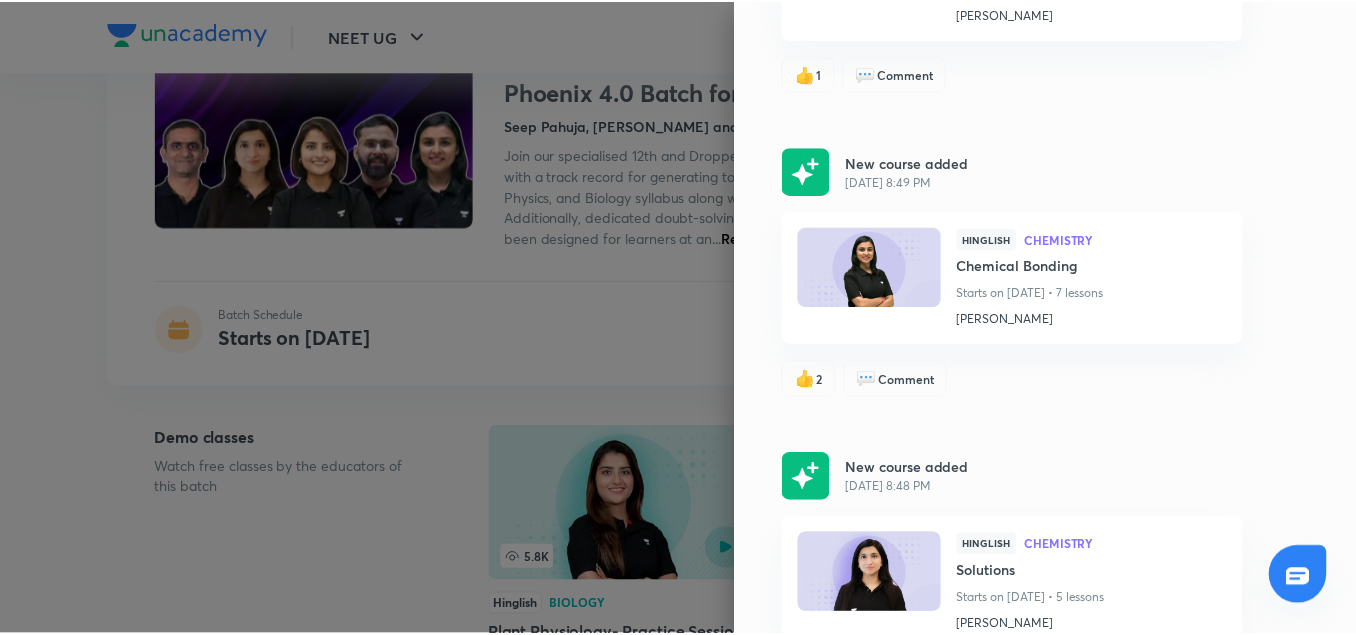 scroll, scrollTop: 3032, scrollLeft: 0, axis: vertical 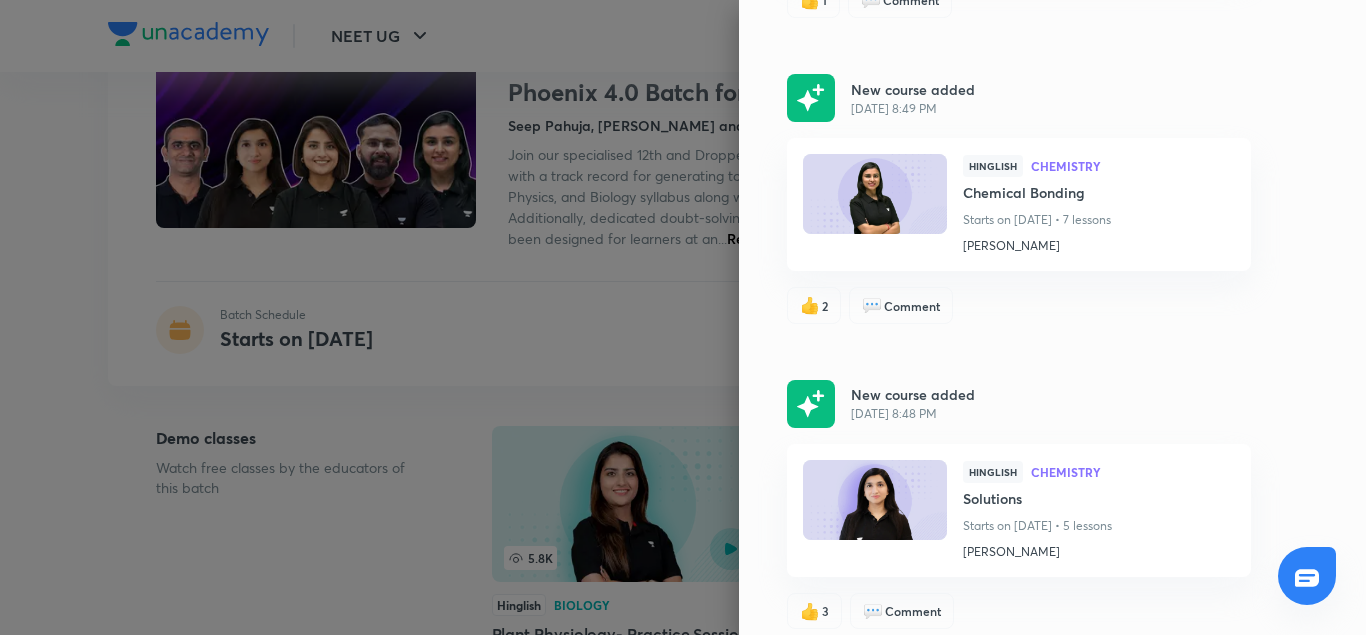 click at bounding box center (683, 317) 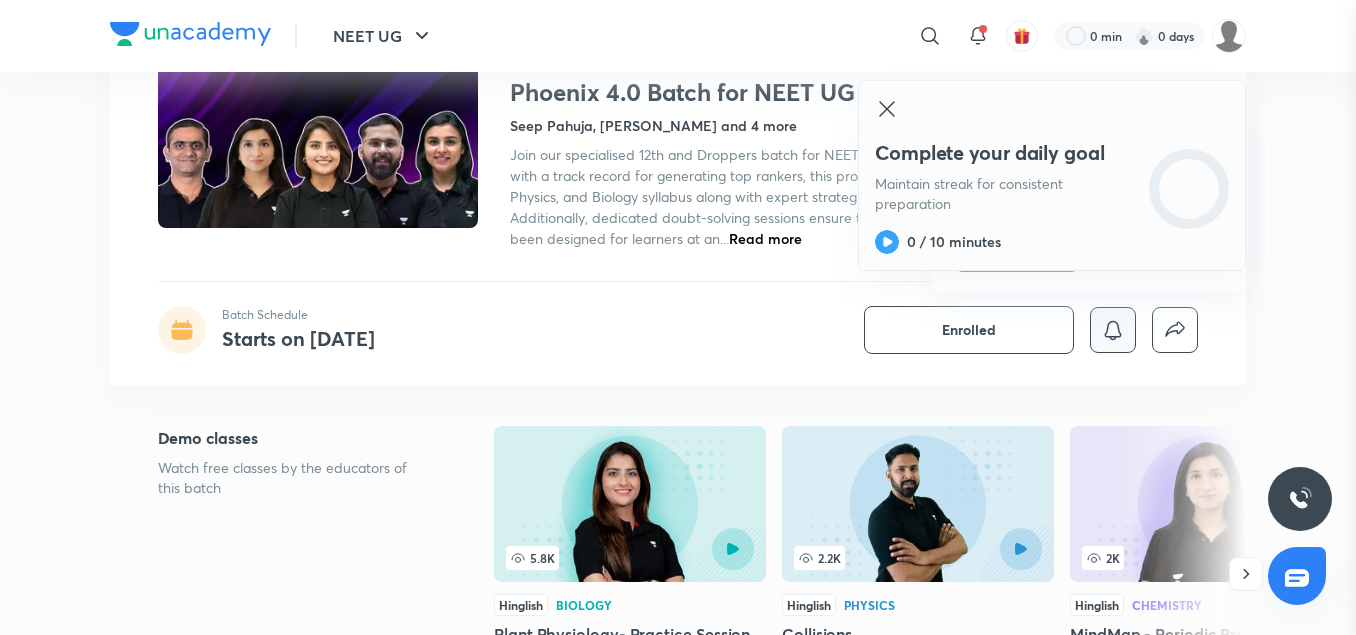scroll, scrollTop: 0, scrollLeft: 0, axis: both 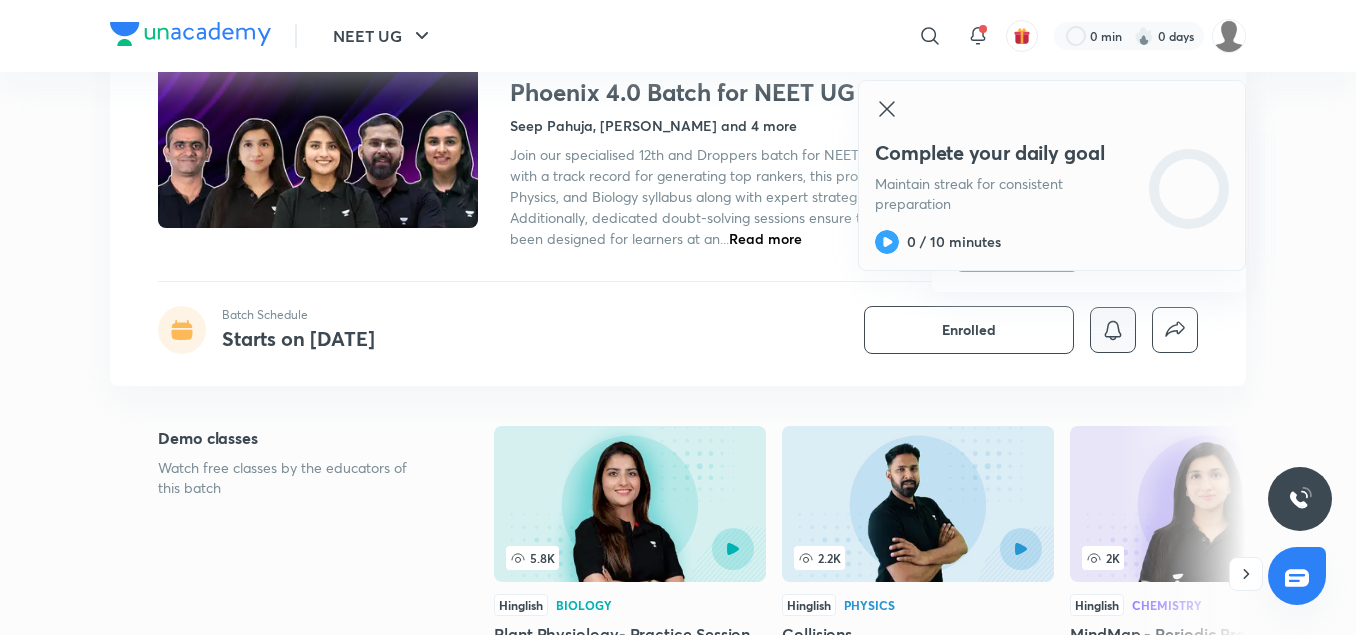 type 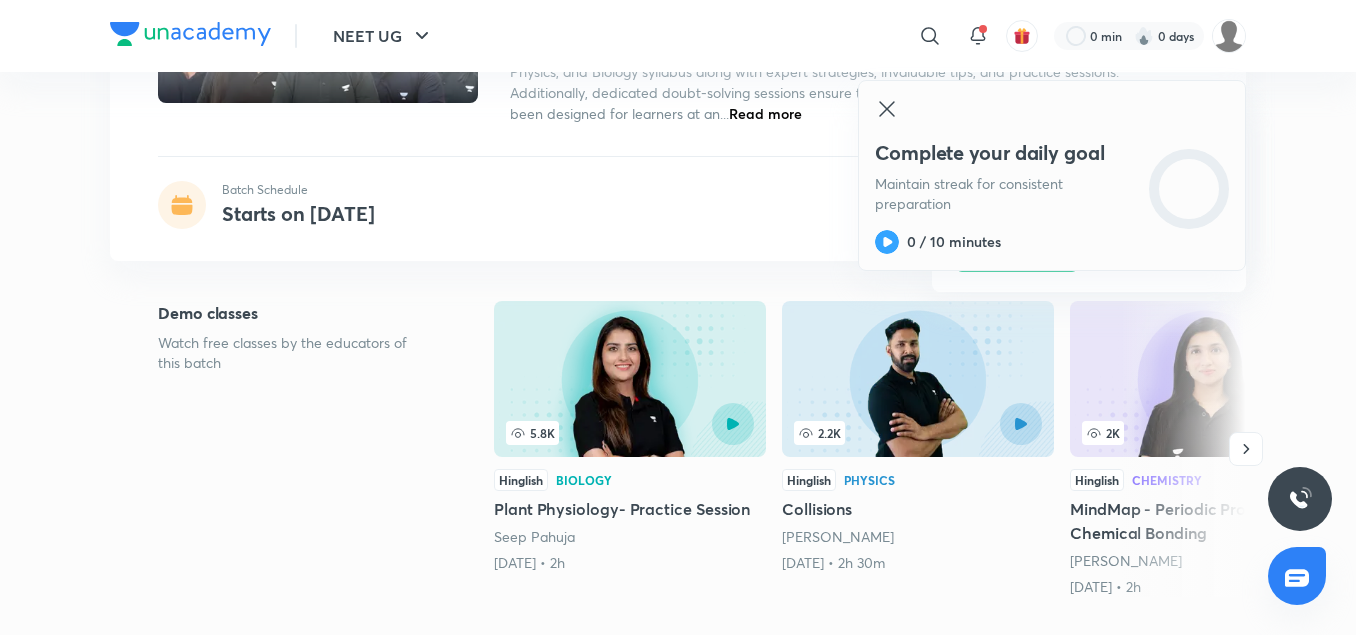 scroll, scrollTop: 280, scrollLeft: 0, axis: vertical 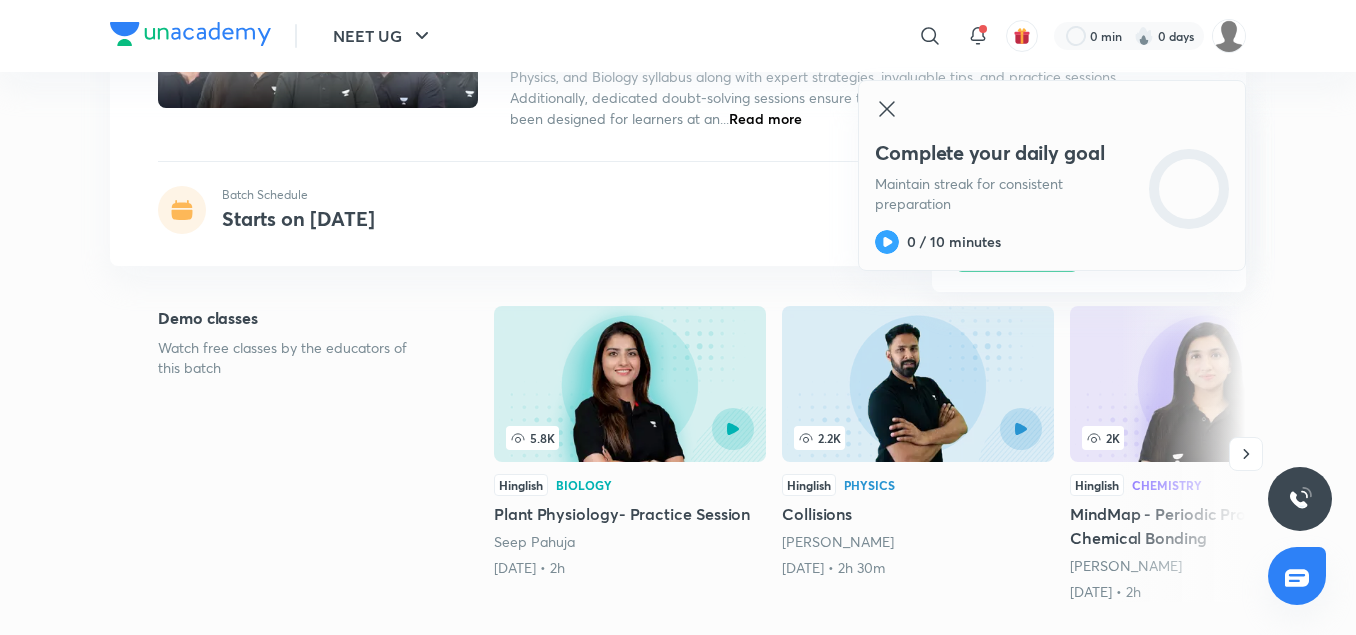 drag, startPoint x: 898, startPoint y: 114, endPoint x: 869, endPoint y: 111, distance: 29.15476 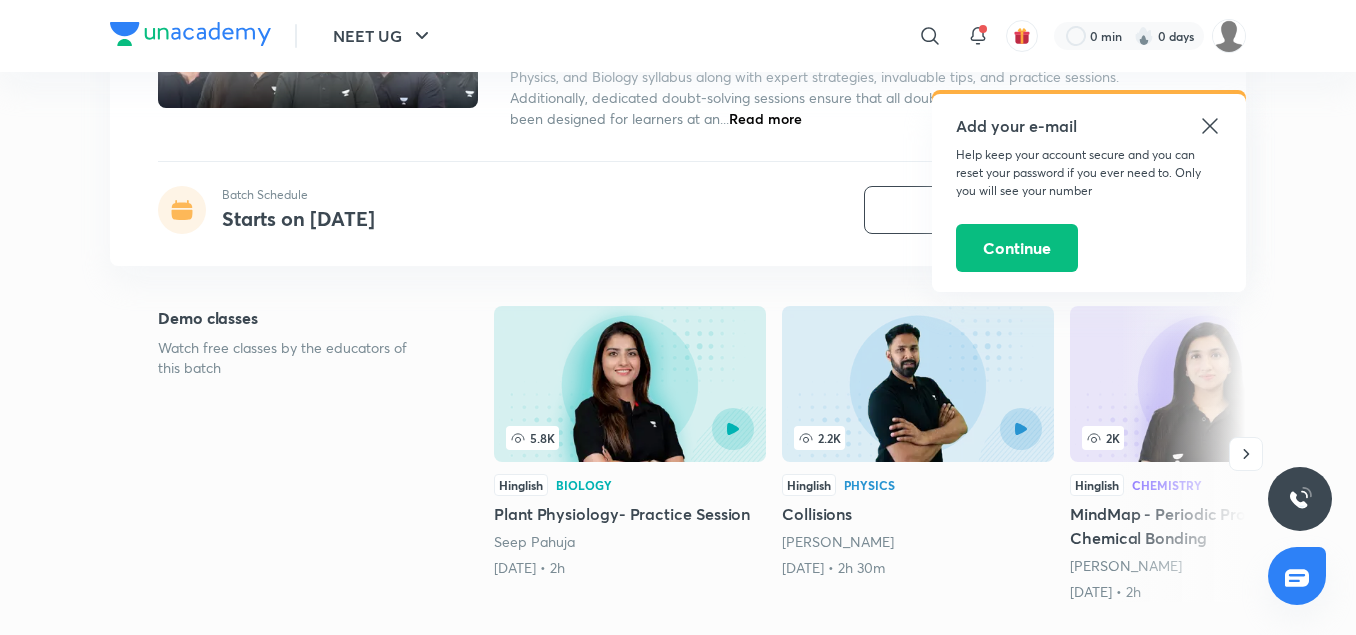 click 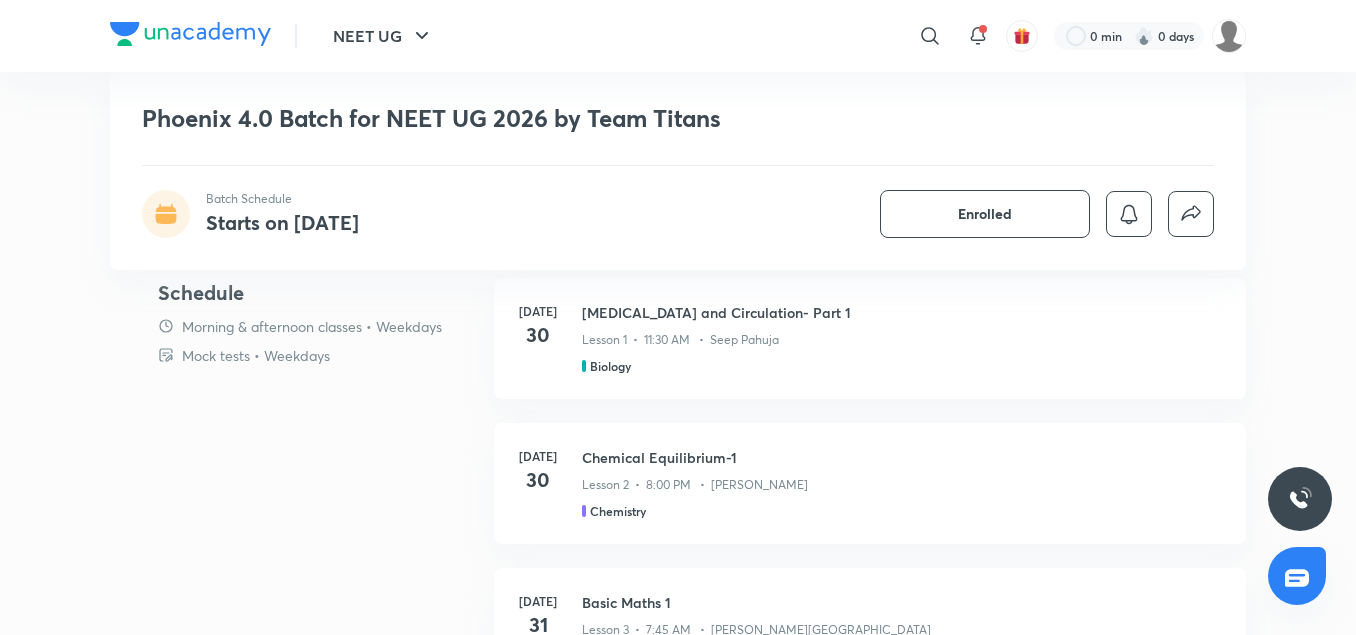scroll, scrollTop: 1160, scrollLeft: 0, axis: vertical 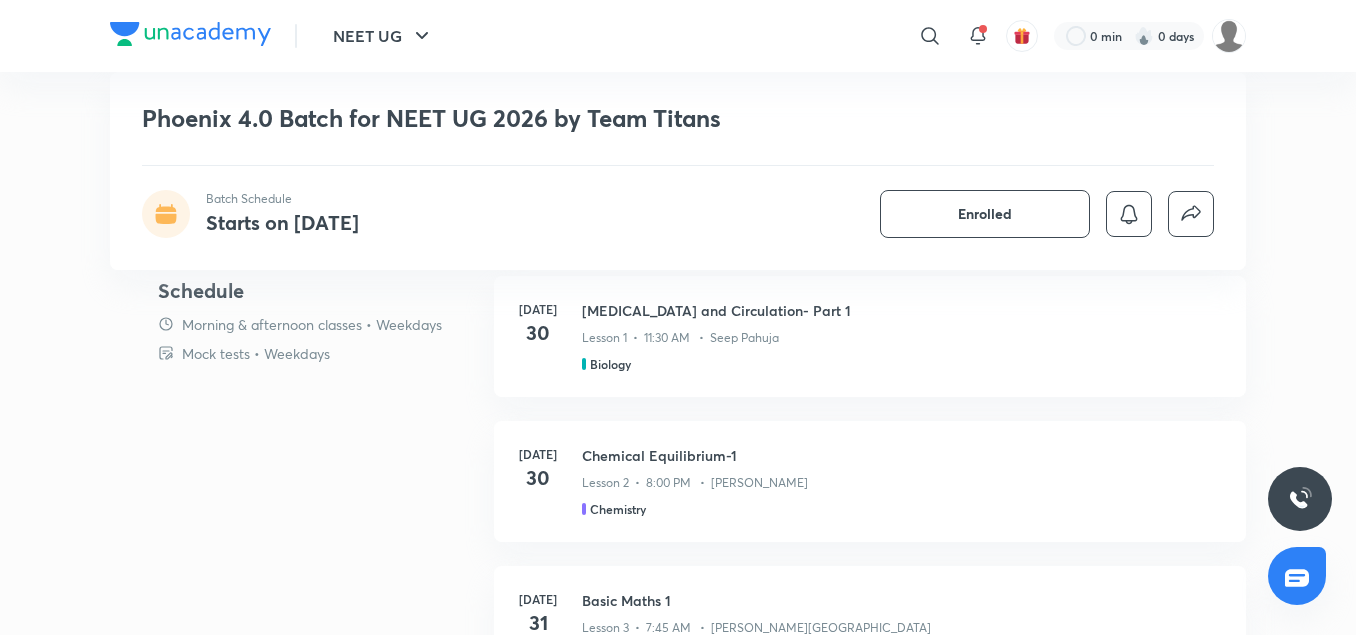 click on "Morning & afternoon classes • Weekdays" at bounding box center (312, 324) 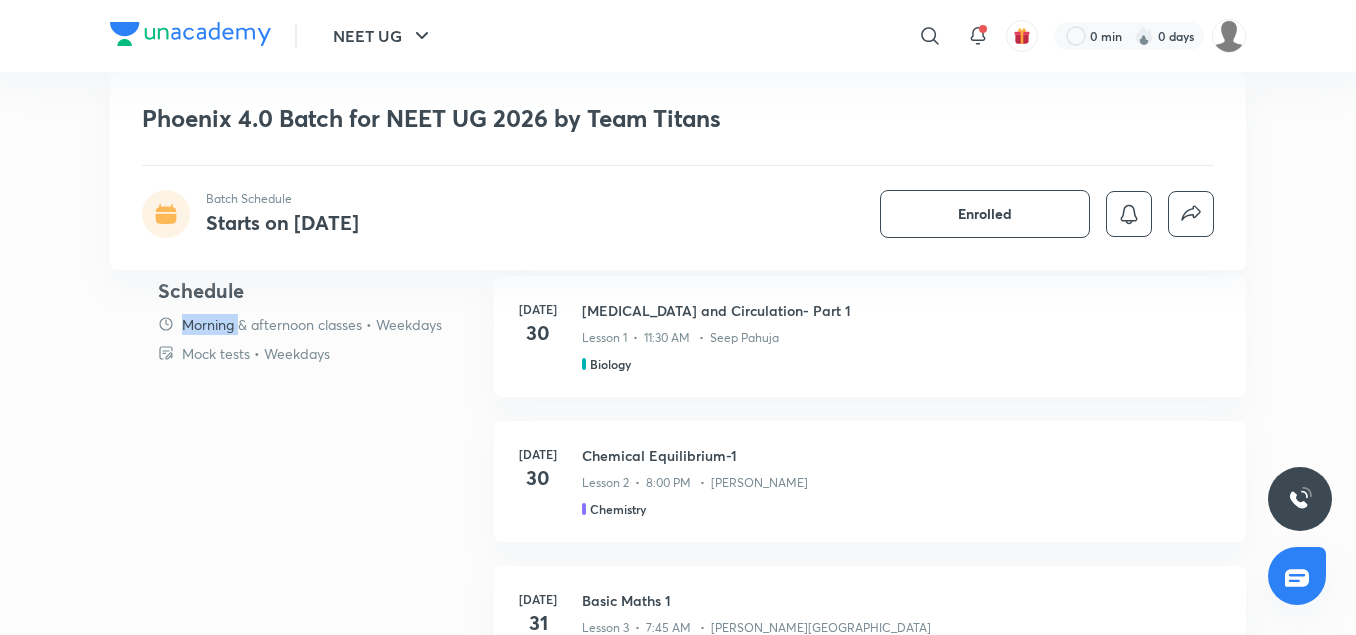 click on "Morning & afternoon classes • Weekdays" at bounding box center (312, 324) 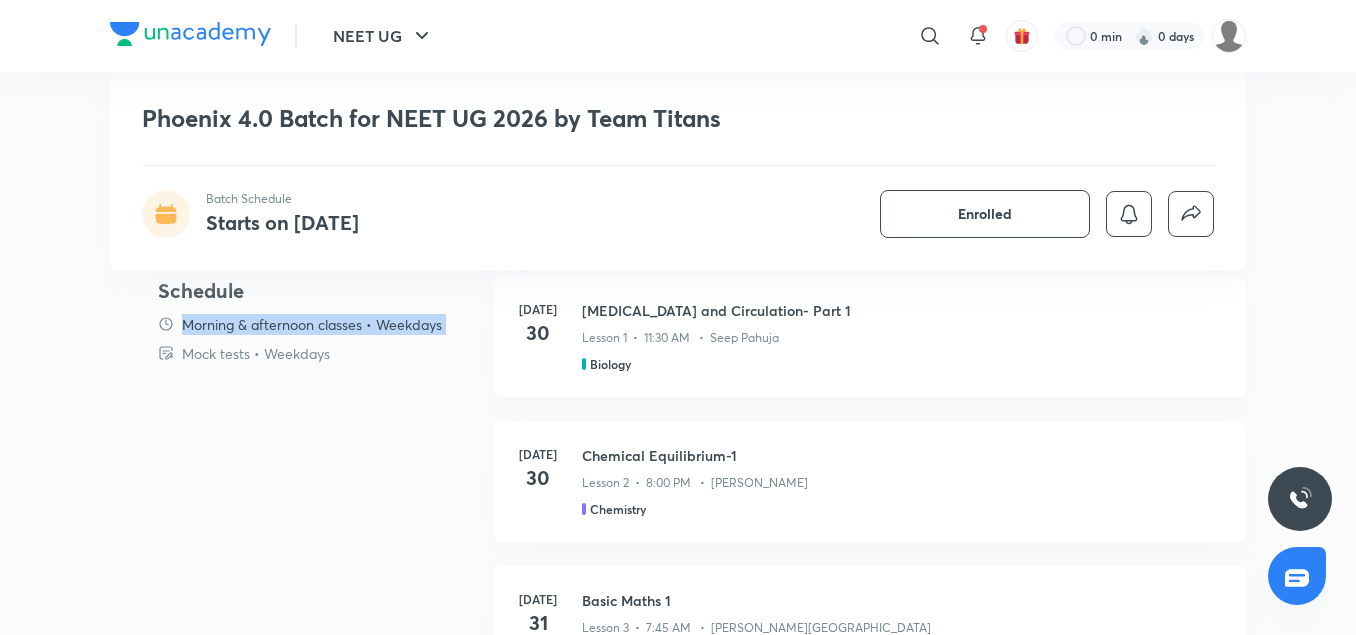click on "Morning & afternoon classes • Weekdays" at bounding box center (312, 324) 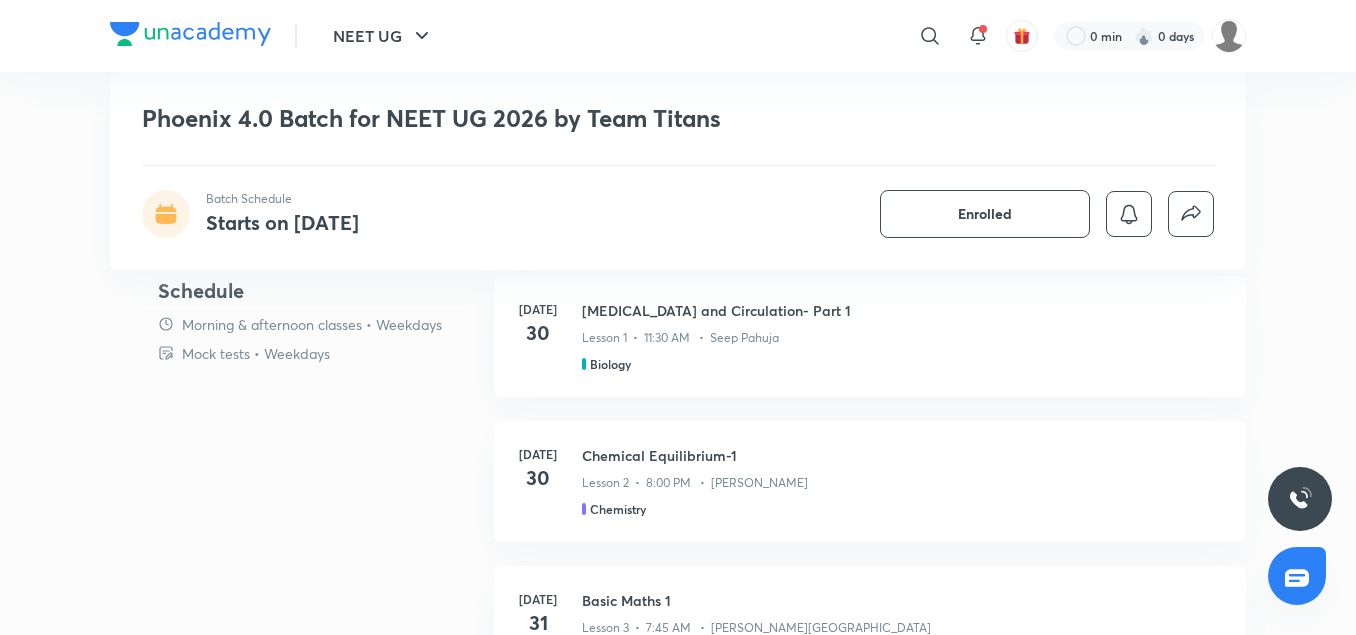 click on "Schedule Morning & afternoon classes • Weekdays Mock tests • Weekdays [DATE] [MEDICAL_DATA] and Circulation- Part 1 Lesson 1  •  11:30 AM   •  Seep Pahuja Biology [DATE] Chemical Equilibrium-1 Lesson 2  •  8:00 PM   •  [PERSON_NAME] Chemistry [DATE] Basic Maths 1 Lesson 3  •  7:45 AM   •  [PERSON_NAME] Physics [DATE] Chemical Equilibrium-2 Lesson 4  •  1:45 PM   •  [PERSON_NAME] Chemistry [DATE] Basic Maths 2 Lesson 5  •  7:45 AM   •  [PERSON_NAME] Physics [DATE] [MEDICAL_DATA] and Circulation- Part 2 Lesson 6  •  11:30 AM   •  Seep Pahuja Biology View complete schedule" at bounding box center (678, 746) 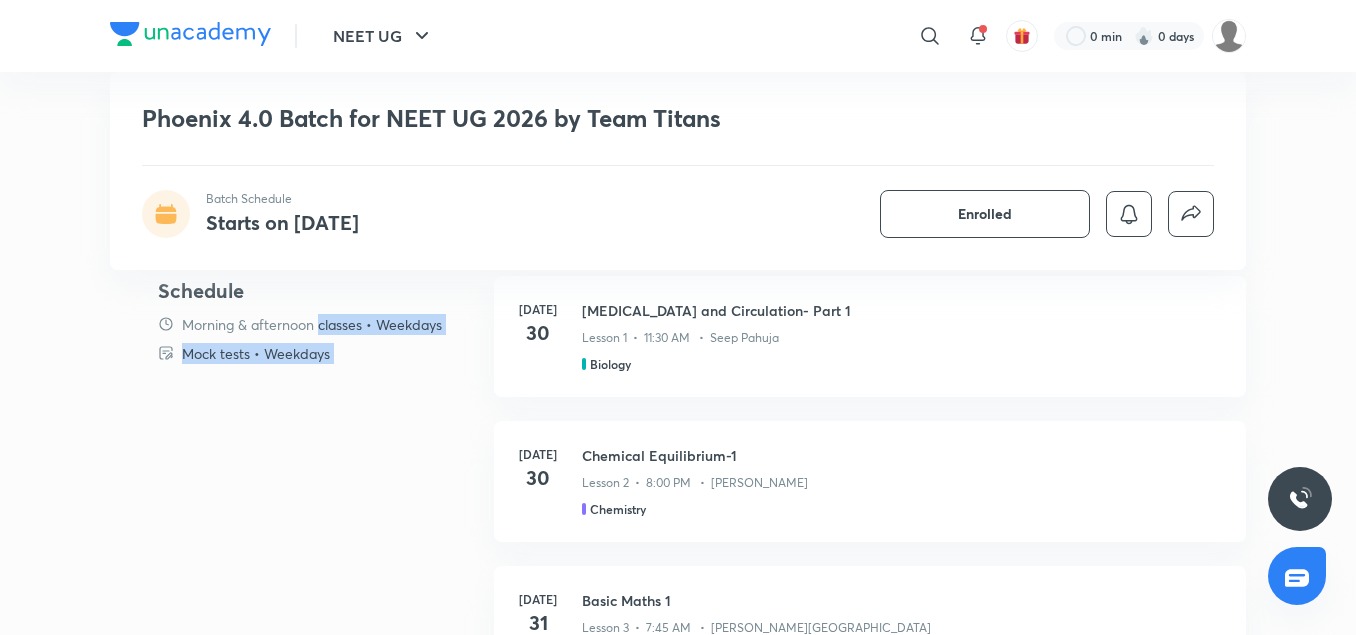 drag, startPoint x: 351, startPoint y: 335, endPoint x: 346, endPoint y: 323, distance: 13 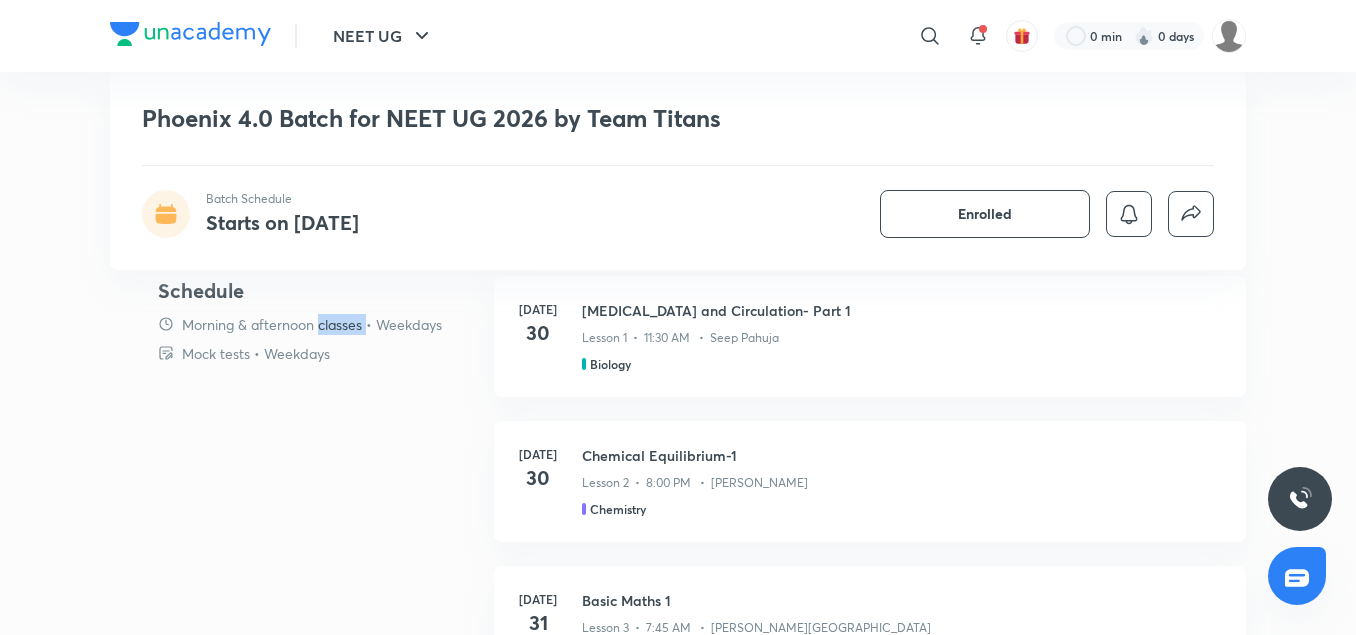 click on "Morning & afternoon classes • Weekdays" at bounding box center [312, 324] 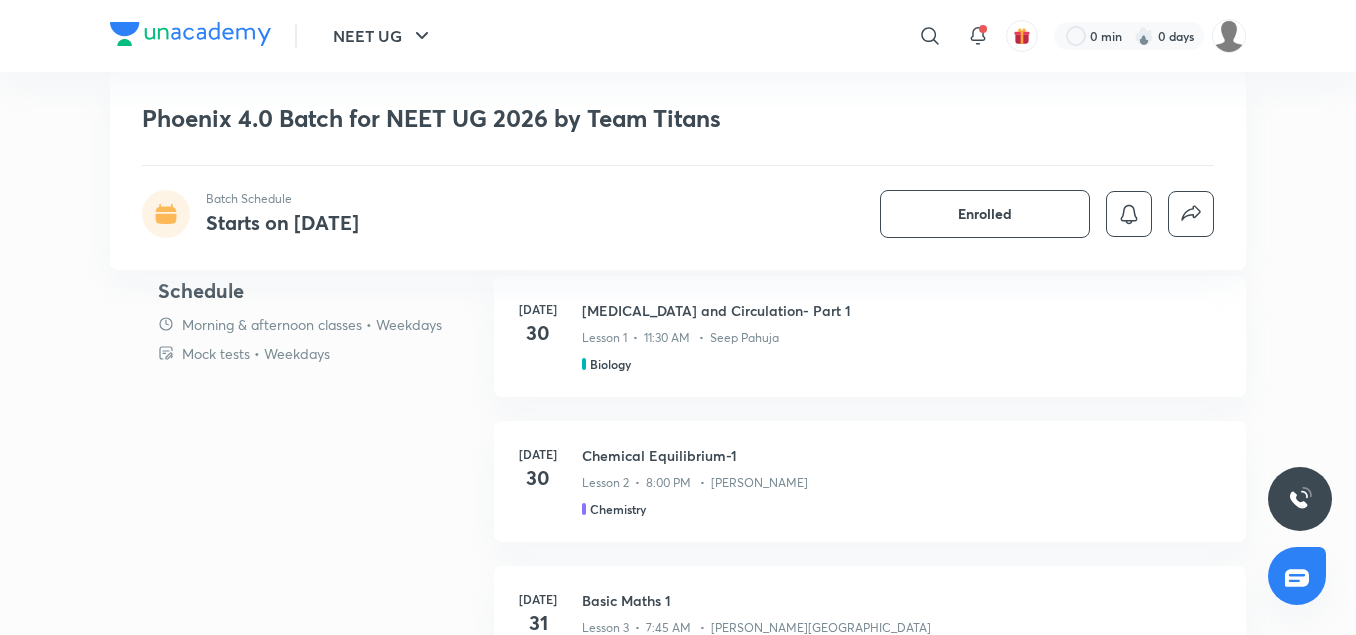 click on "Schedule Morning & afternoon classes • Weekdays Mock tests • Weekdays [DATE] [MEDICAL_DATA] and Circulation- Part 1 Lesson 1  •  11:30 AM   •  Seep Pahuja Biology [DATE] Chemical Equilibrium-1 Lesson 2  •  8:00 PM   •  [PERSON_NAME] Chemistry [DATE] Basic Maths 1 Lesson 3  •  7:45 AM   •  [PERSON_NAME] Physics [DATE] Chemical Equilibrium-2 Lesson 4  •  1:45 PM   •  [PERSON_NAME] Chemistry [DATE] Basic Maths 2 Lesson 5  •  7:45 AM   •  [PERSON_NAME] Physics [DATE] [MEDICAL_DATA] and Circulation- Part 2 Lesson 6  •  11:30 AM   •  Seep Pahuja Biology View complete schedule" at bounding box center [678, 746] 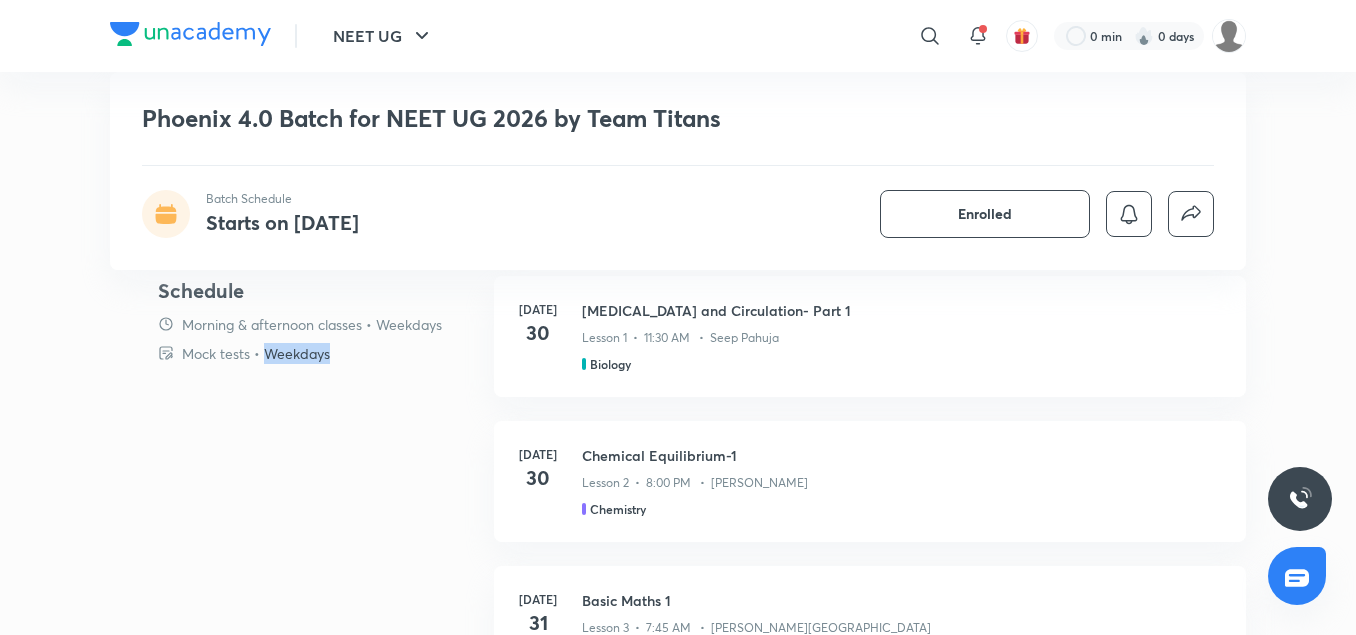click on "Schedule Morning & afternoon classes • Weekdays Mock tests • Weekdays [DATE] [MEDICAL_DATA] and Circulation- Part 1 Lesson 1  •  11:30 AM   •  Seep Pahuja Biology [DATE] Chemical Equilibrium-1 Lesson 2  •  8:00 PM   •  [PERSON_NAME] Chemistry [DATE] Basic Maths 1 Lesson 3  •  7:45 AM   •  [PERSON_NAME] Physics [DATE] Chemical Equilibrium-2 Lesson 4  •  1:45 PM   •  [PERSON_NAME] Chemistry [DATE] Basic Maths 2 Lesson 5  •  7:45 AM   •  [PERSON_NAME] Physics [DATE] [MEDICAL_DATA] and Circulation- Part 2 Lesson 6  •  11:30 AM   •  Seep Pahuja Biology View complete schedule" at bounding box center [678, 746] 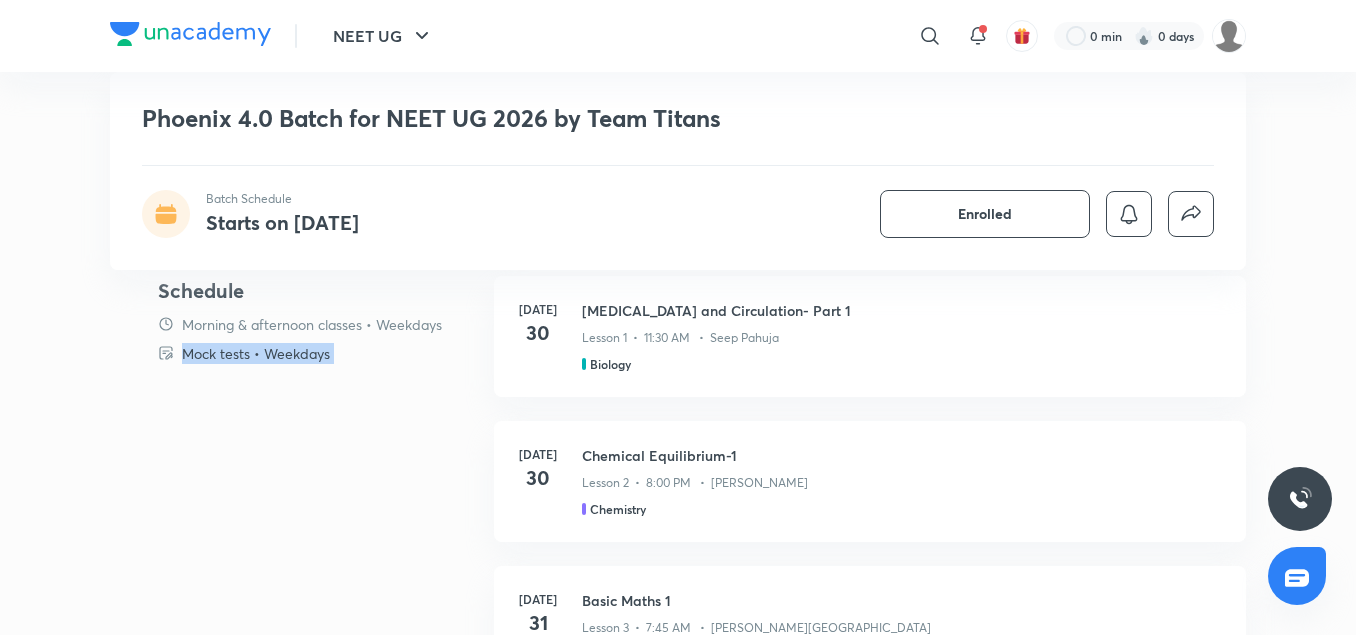 click on "Schedule Morning & afternoon classes • Weekdays Mock tests • Weekdays [DATE] [MEDICAL_DATA] and Circulation- Part 1 Lesson 1  •  11:30 AM   •  Seep Pahuja Biology [DATE] Chemical Equilibrium-1 Lesson 2  •  8:00 PM   •  [PERSON_NAME] Chemistry [DATE] Basic Maths 1 Lesson 3  •  7:45 AM   •  [PERSON_NAME] Physics [DATE] Chemical Equilibrium-2 Lesson 4  •  1:45 PM   •  [PERSON_NAME] Chemistry [DATE] Basic Maths 2 Lesson 5  •  7:45 AM   •  [PERSON_NAME] Physics [DATE] [MEDICAL_DATA] and Circulation- Part 2 Lesson 6  •  11:30 AM   •  Seep Pahuja Biology View complete schedule" at bounding box center (678, 746) 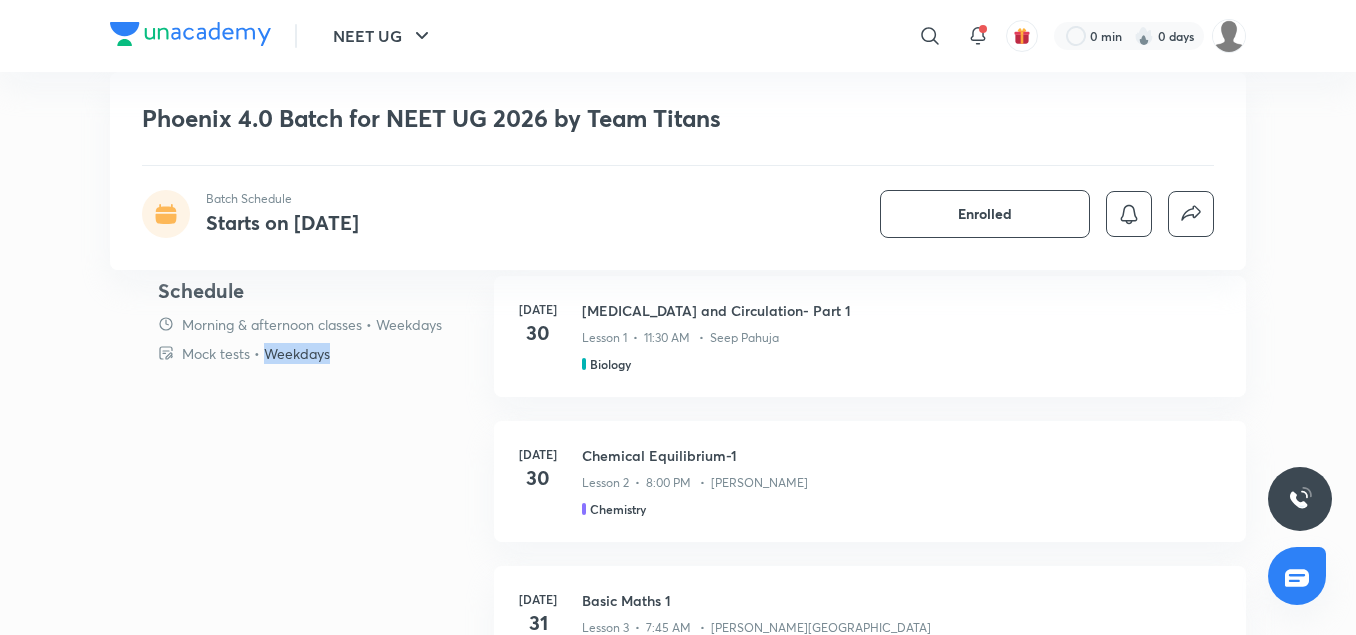 click on "Schedule Morning & afternoon classes • Weekdays Mock tests • Weekdays [DATE] [MEDICAL_DATA] and Circulation- Part 1 Lesson 1  •  11:30 AM   •  Seep Pahuja Biology [DATE] Chemical Equilibrium-1 Lesson 2  •  8:00 PM   •  [PERSON_NAME] Chemistry [DATE] Basic Maths 1 Lesson 3  •  7:45 AM   •  [PERSON_NAME] Physics [DATE] Chemical Equilibrium-2 Lesson 4  •  1:45 PM   •  [PERSON_NAME] Chemistry [DATE] Basic Maths 2 Lesson 5  •  7:45 AM   •  [PERSON_NAME] Physics [DATE] [MEDICAL_DATA] and Circulation- Part 2 Lesson 6  •  11:30 AM   •  Seep Pahuja Biology View complete schedule" at bounding box center (678, 746) 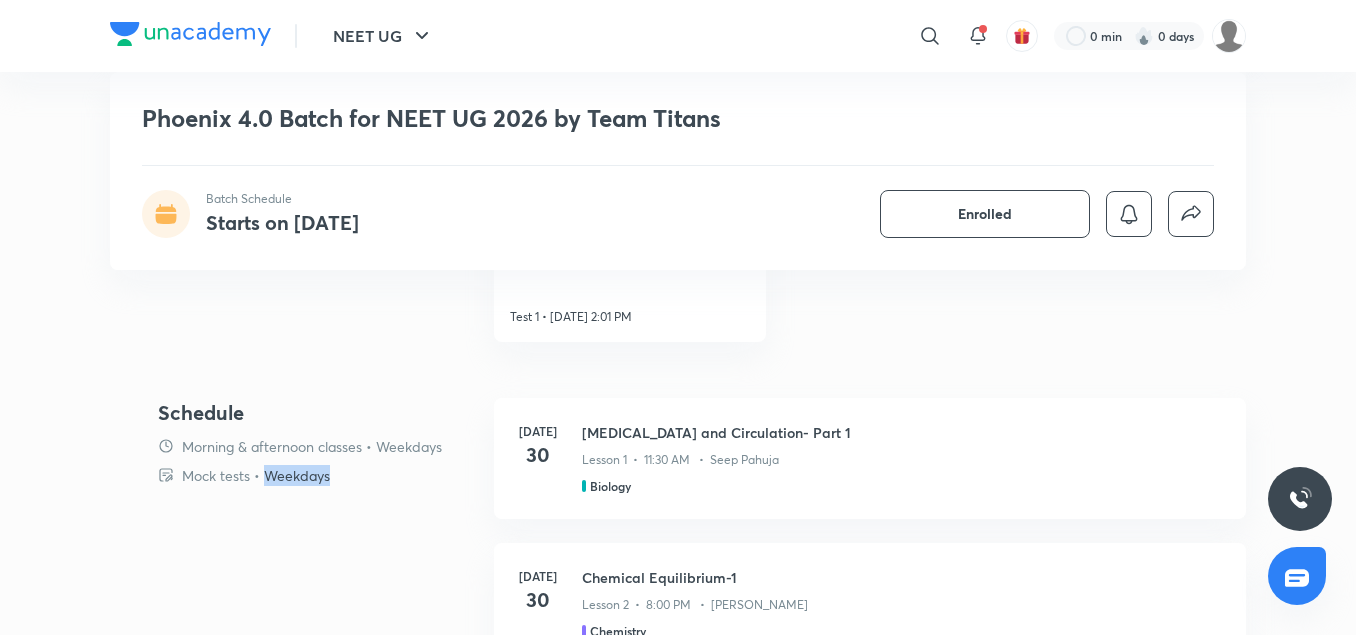 scroll, scrollTop: 1040, scrollLeft: 0, axis: vertical 